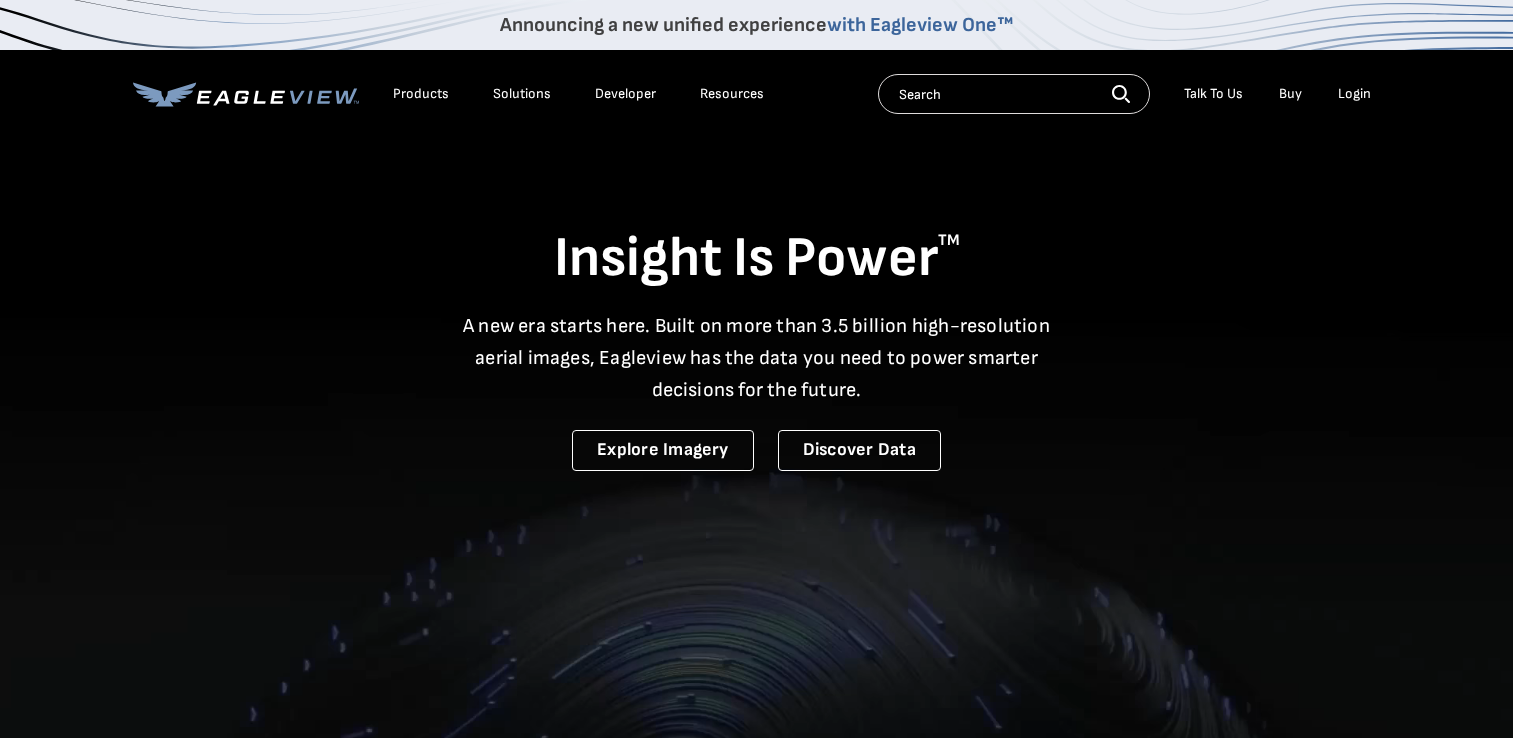 scroll, scrollTop: 0, scrollLeft: 0, axis: both 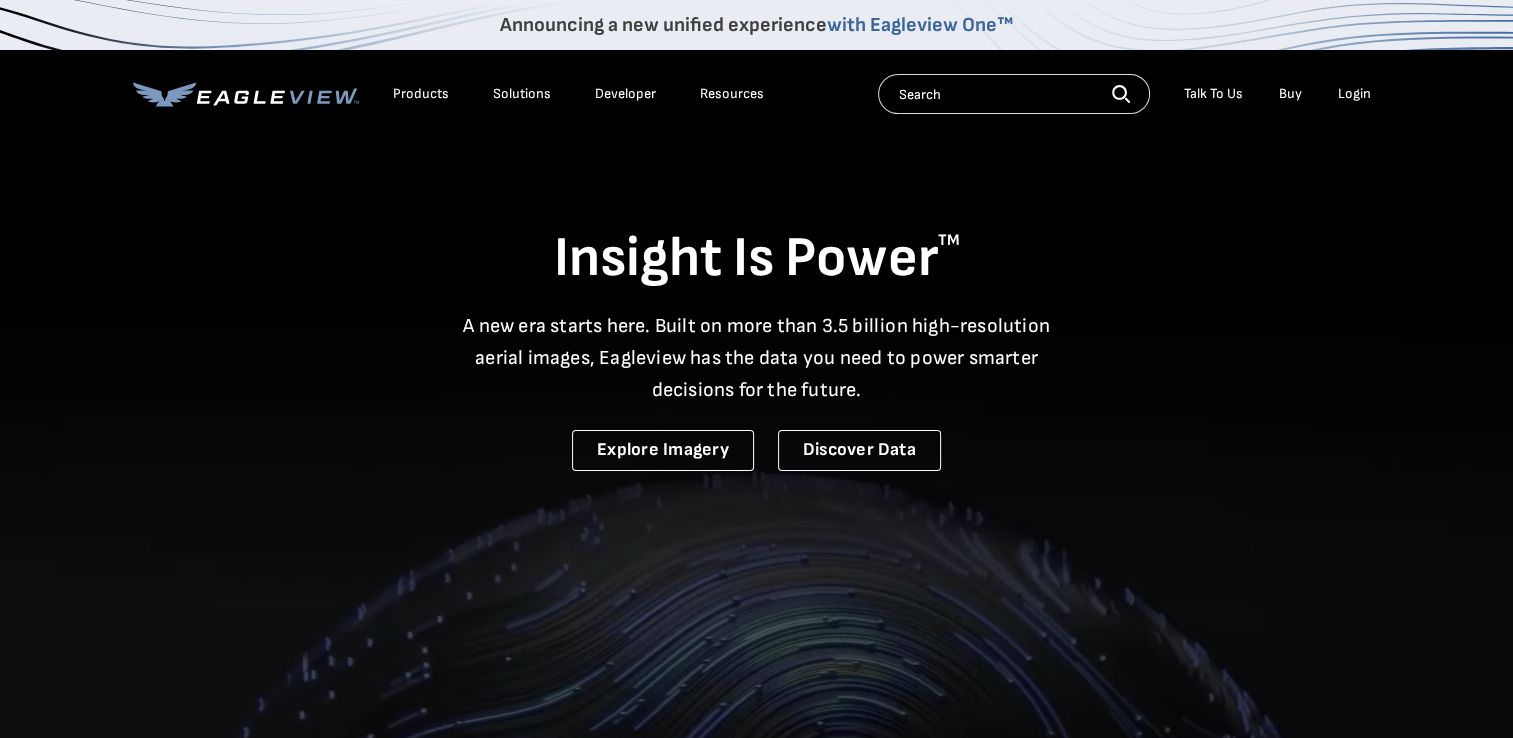 drag, startPoint x: 0, startPoint y: 0, endPoint x: 1348, endPoint y: 92, distance: 1351.1359 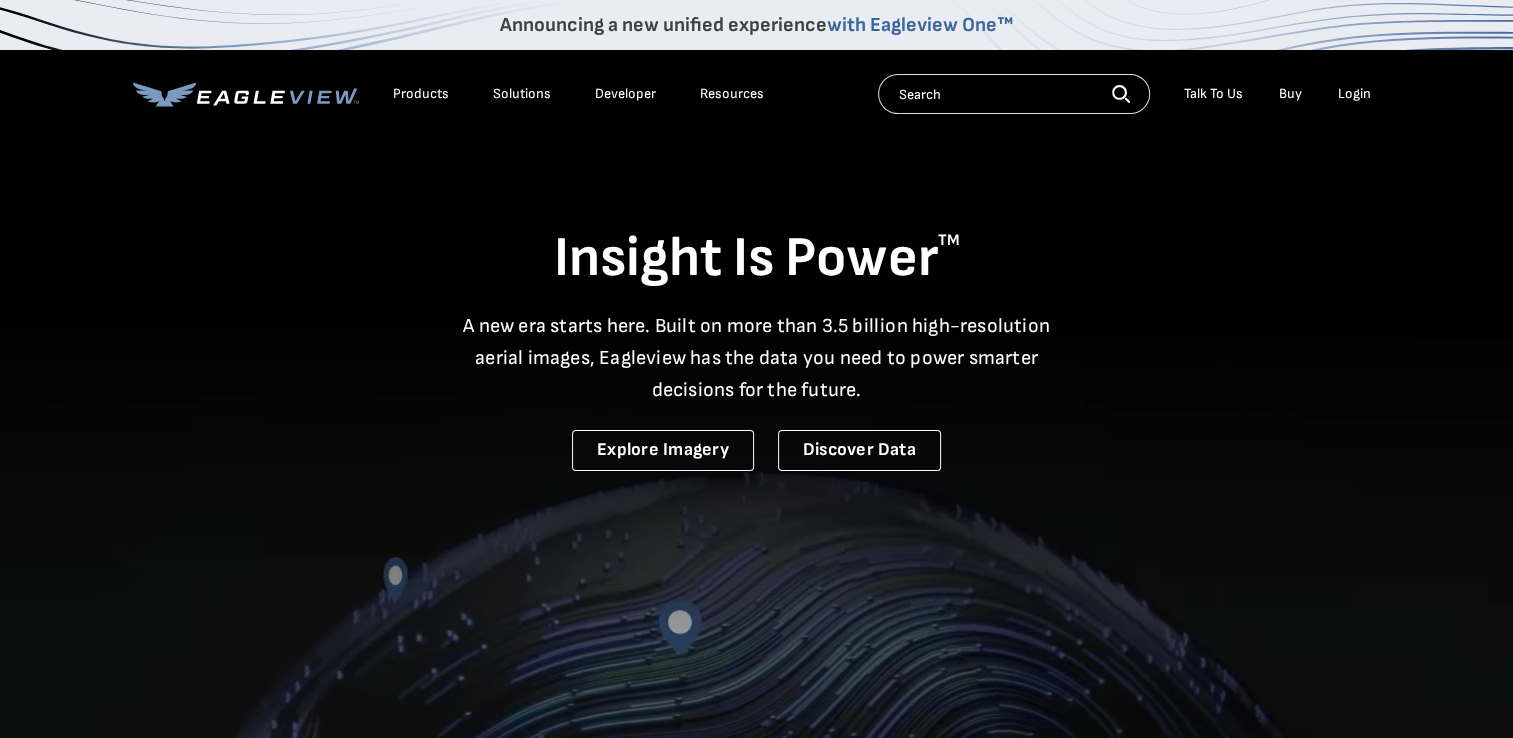 click on "Login" at bounding box center (1354, 94) 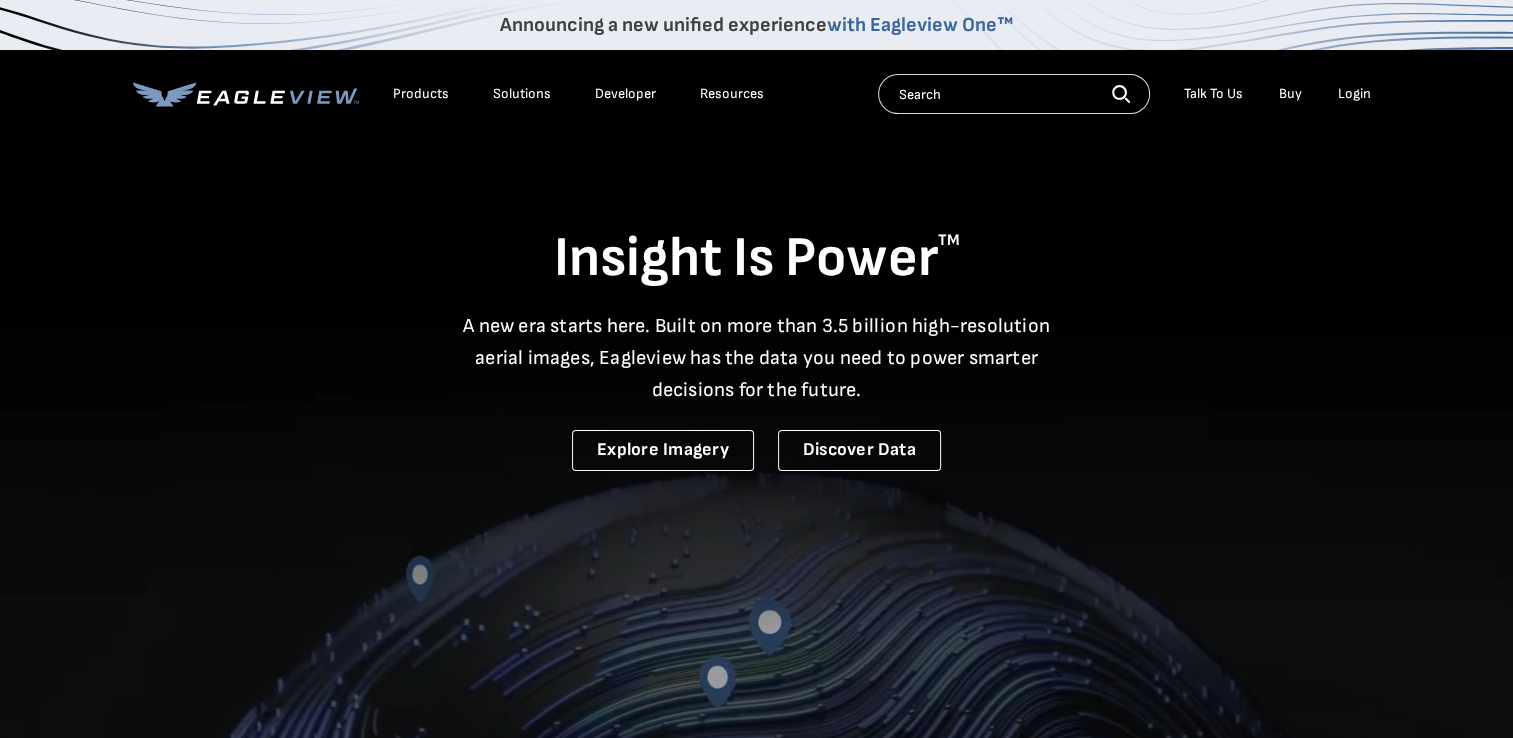 scroll, scrollTop: 0, scrollLeft: 0, axis: both 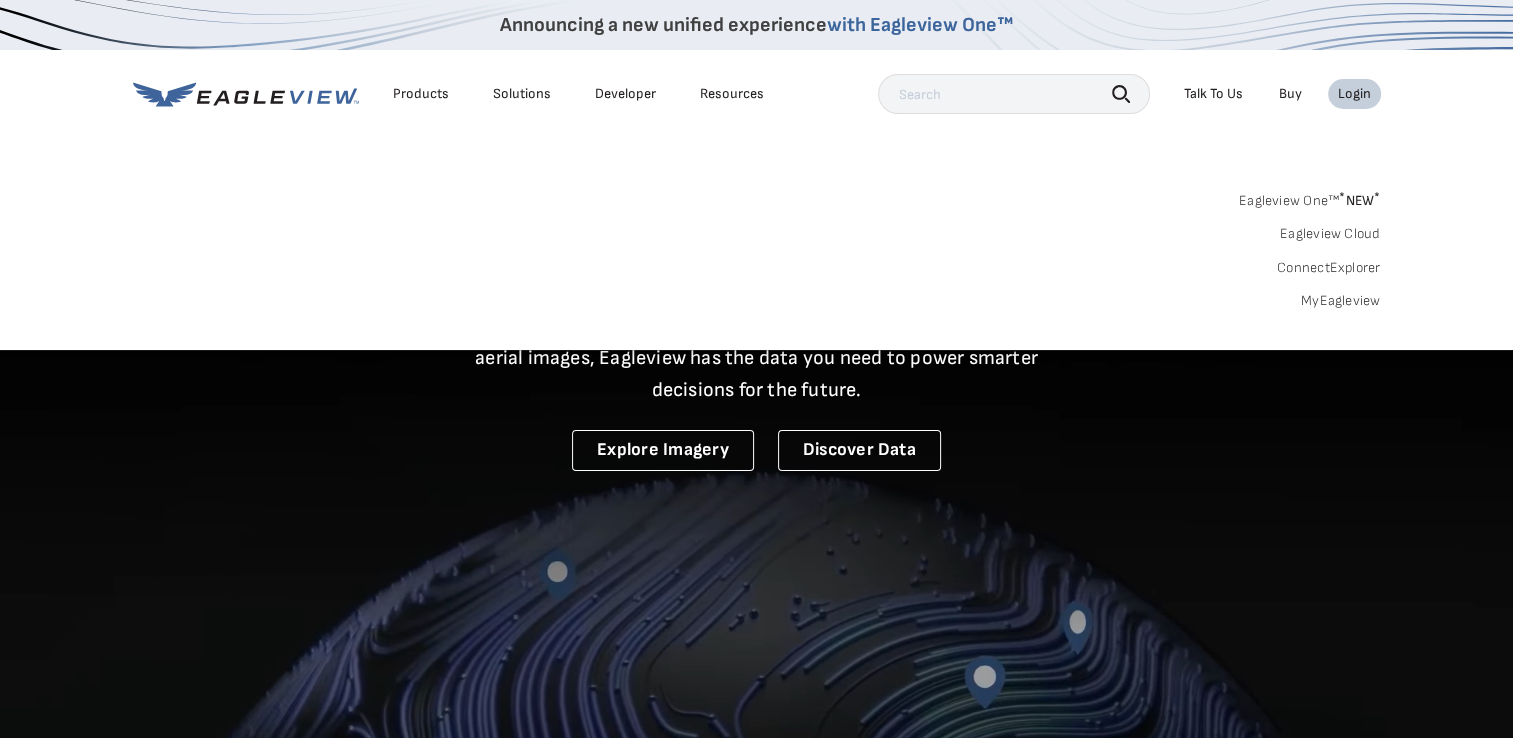 click on "MyEagleview" at bounding box center [1341, 301] 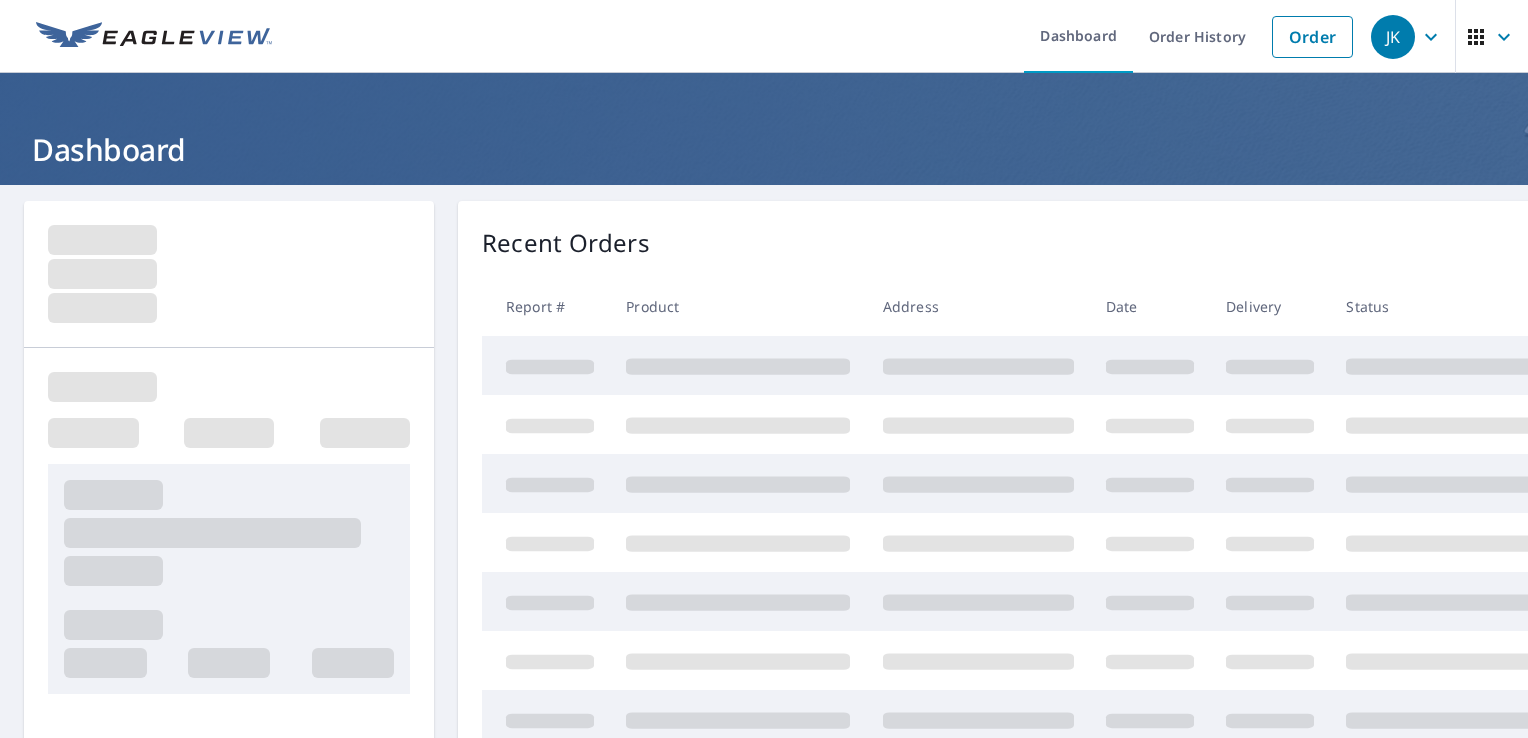 scroll, scrollTop: 0, scrollLeft: 0, axis: both 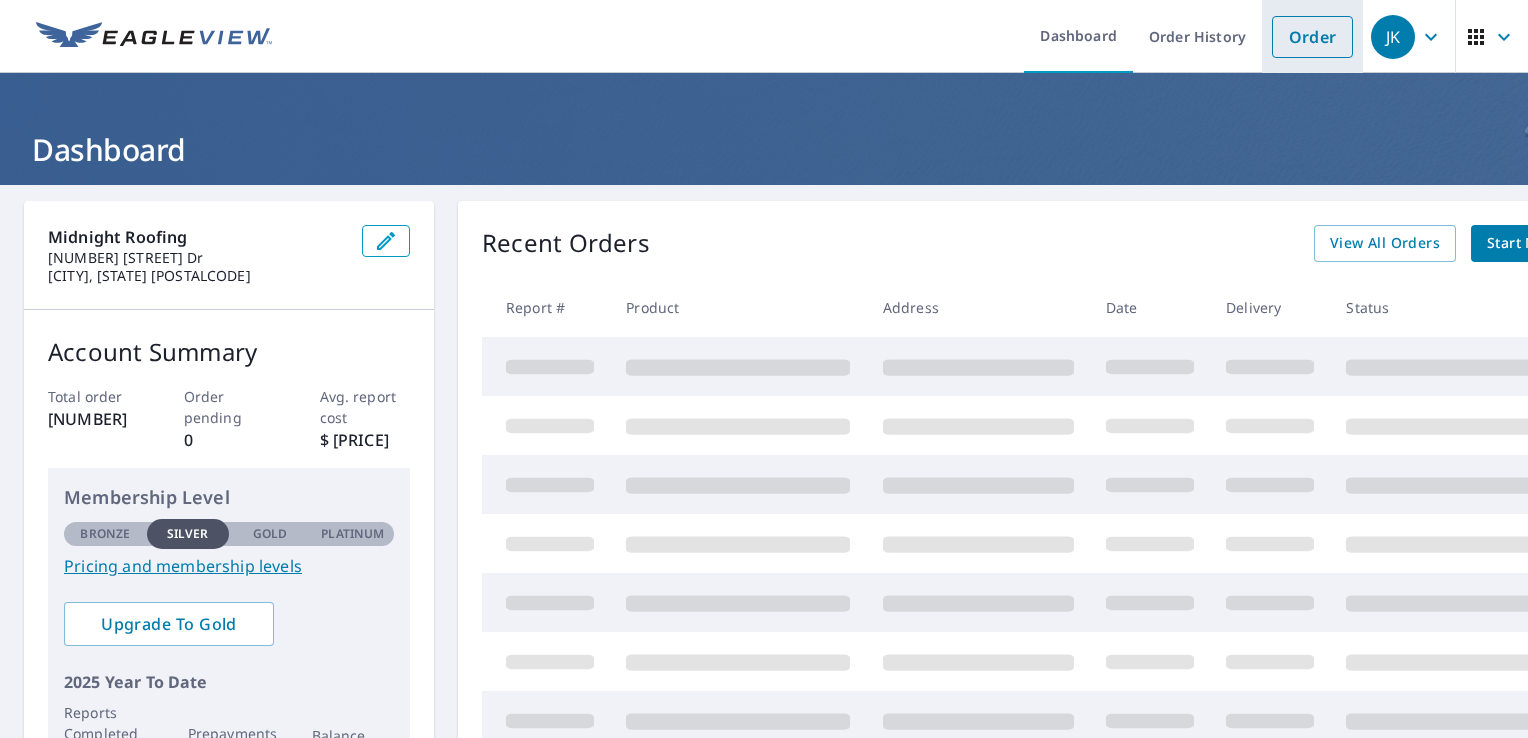 click on "Order" at bounding box center (1312, 37) 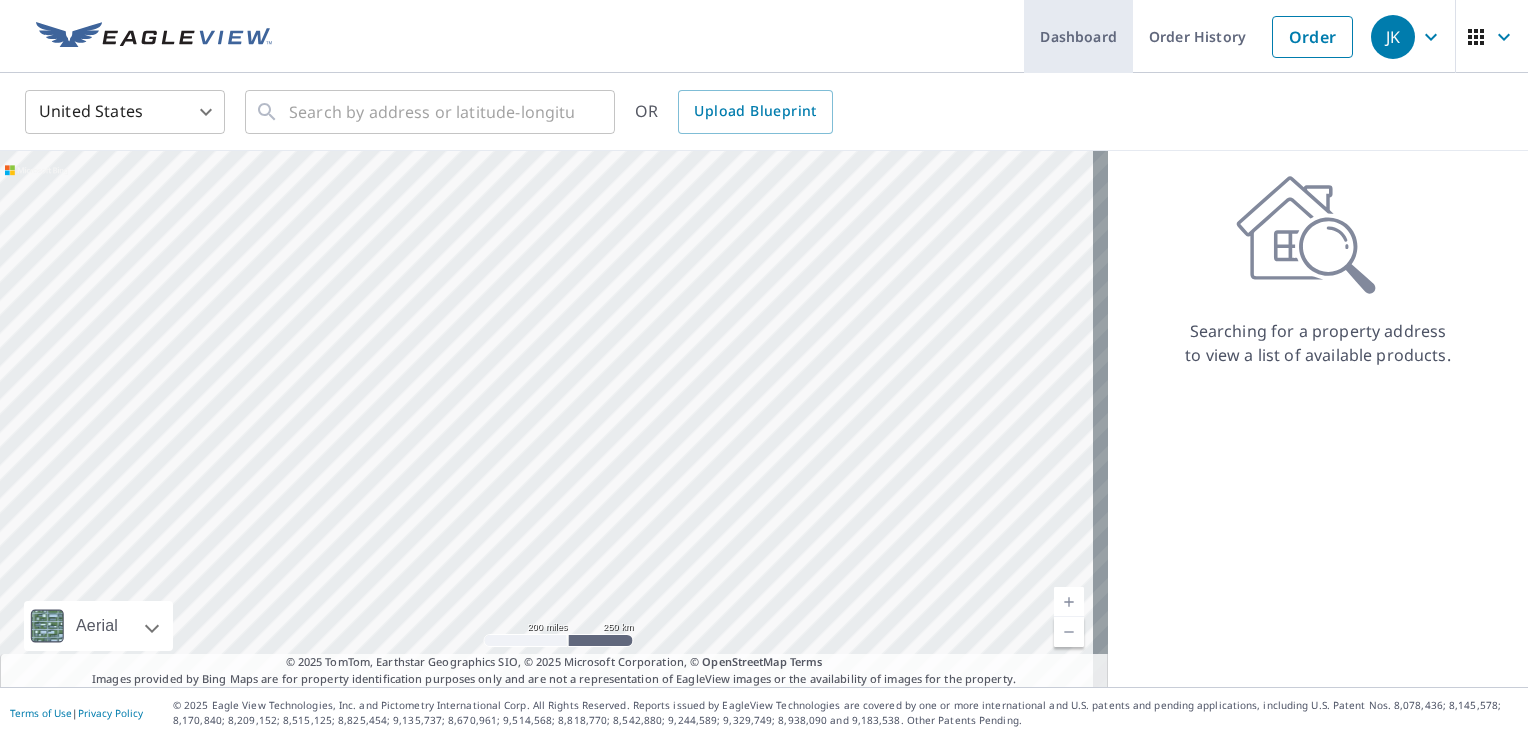 click on "Dashboard" at bounding box center [1078, 36] 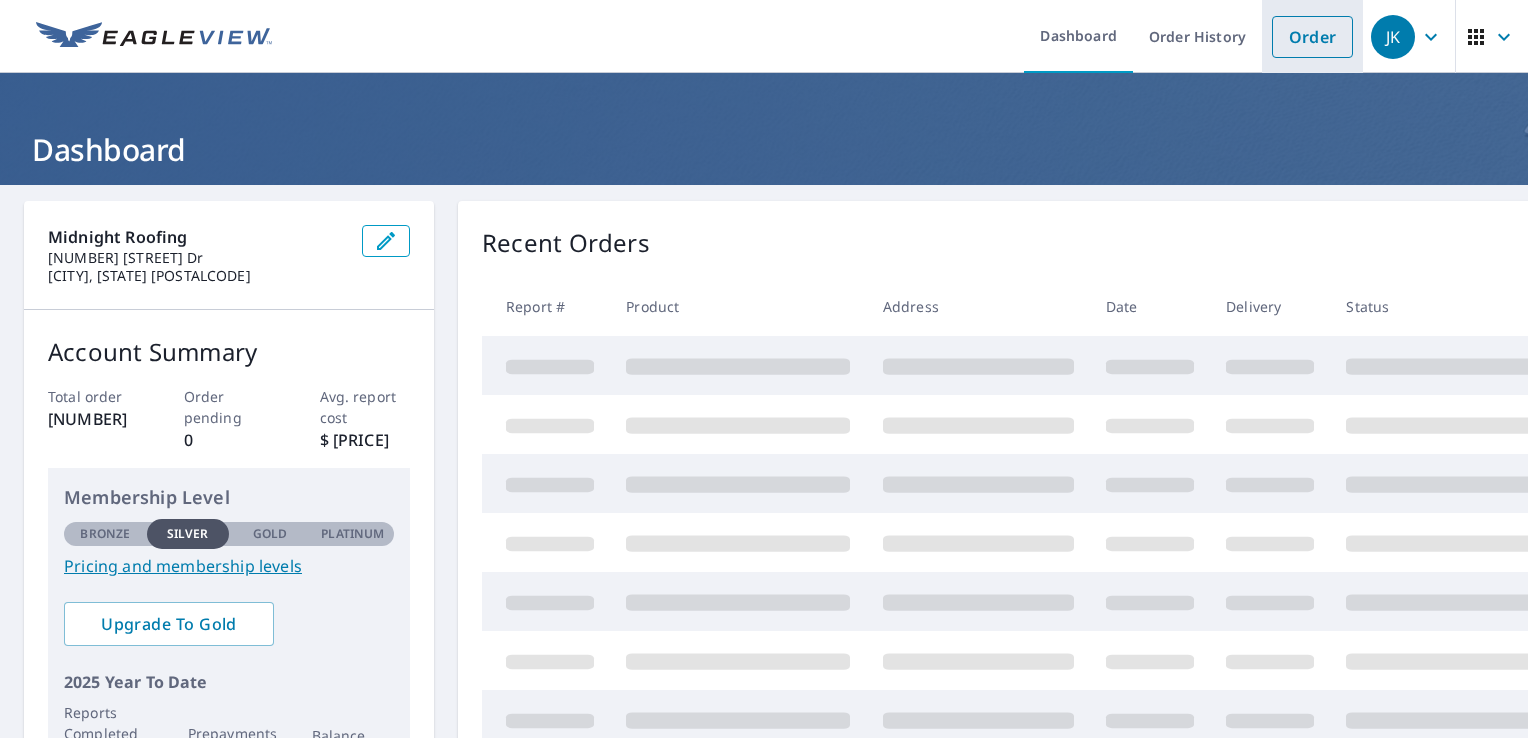 click on "Order" at bounding box center (1312, 37) 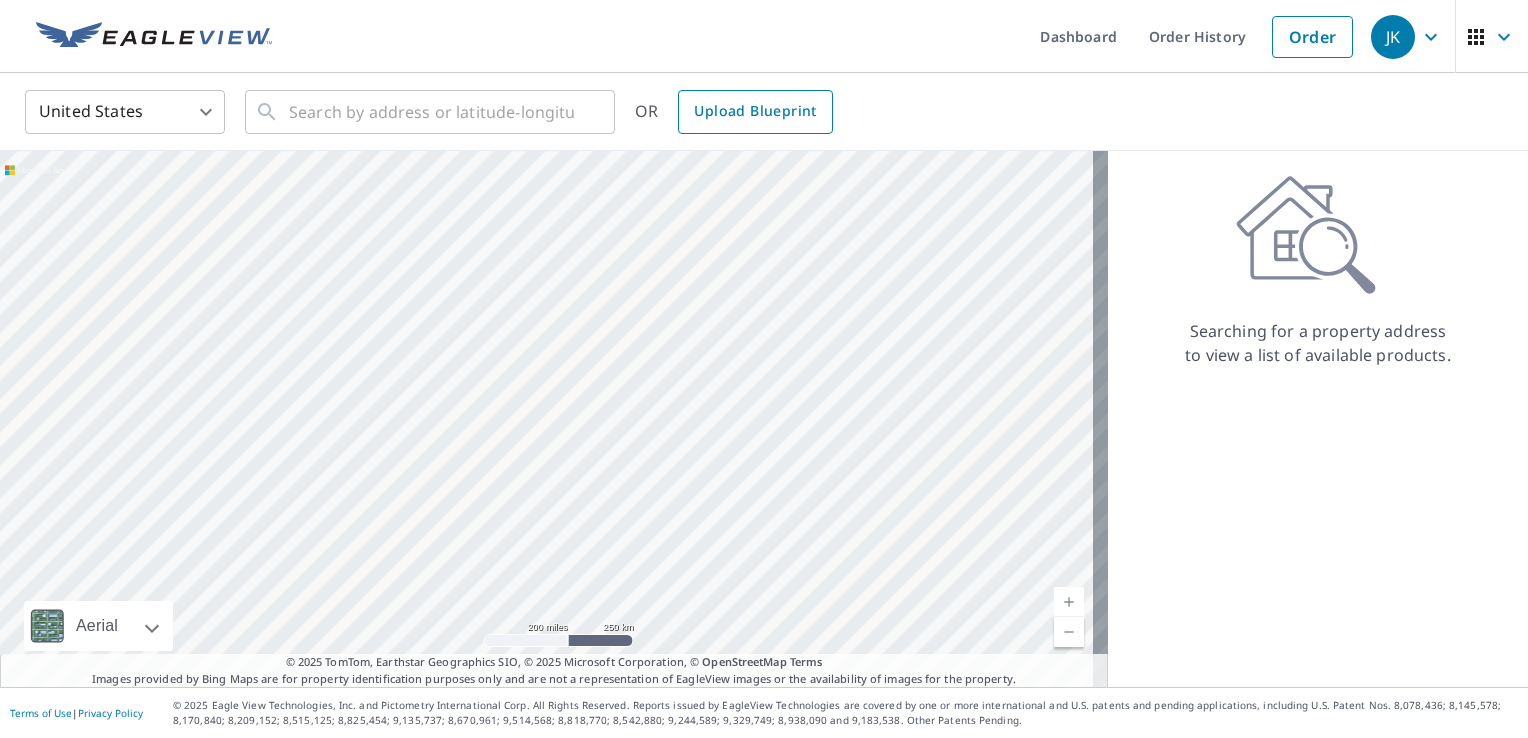 click on "Upload Blueprint" at bounding box center (755, 111) 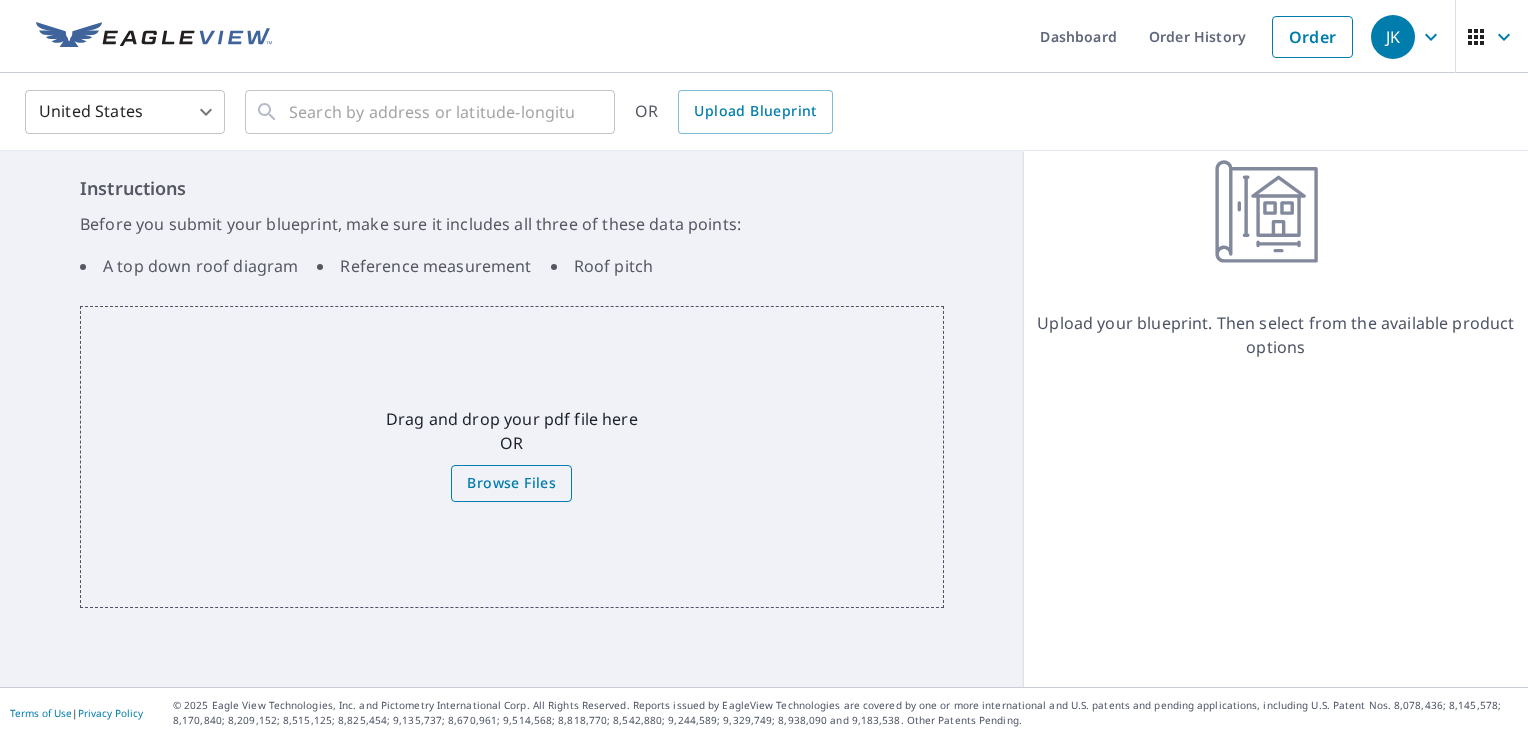 click on "Browse Files" 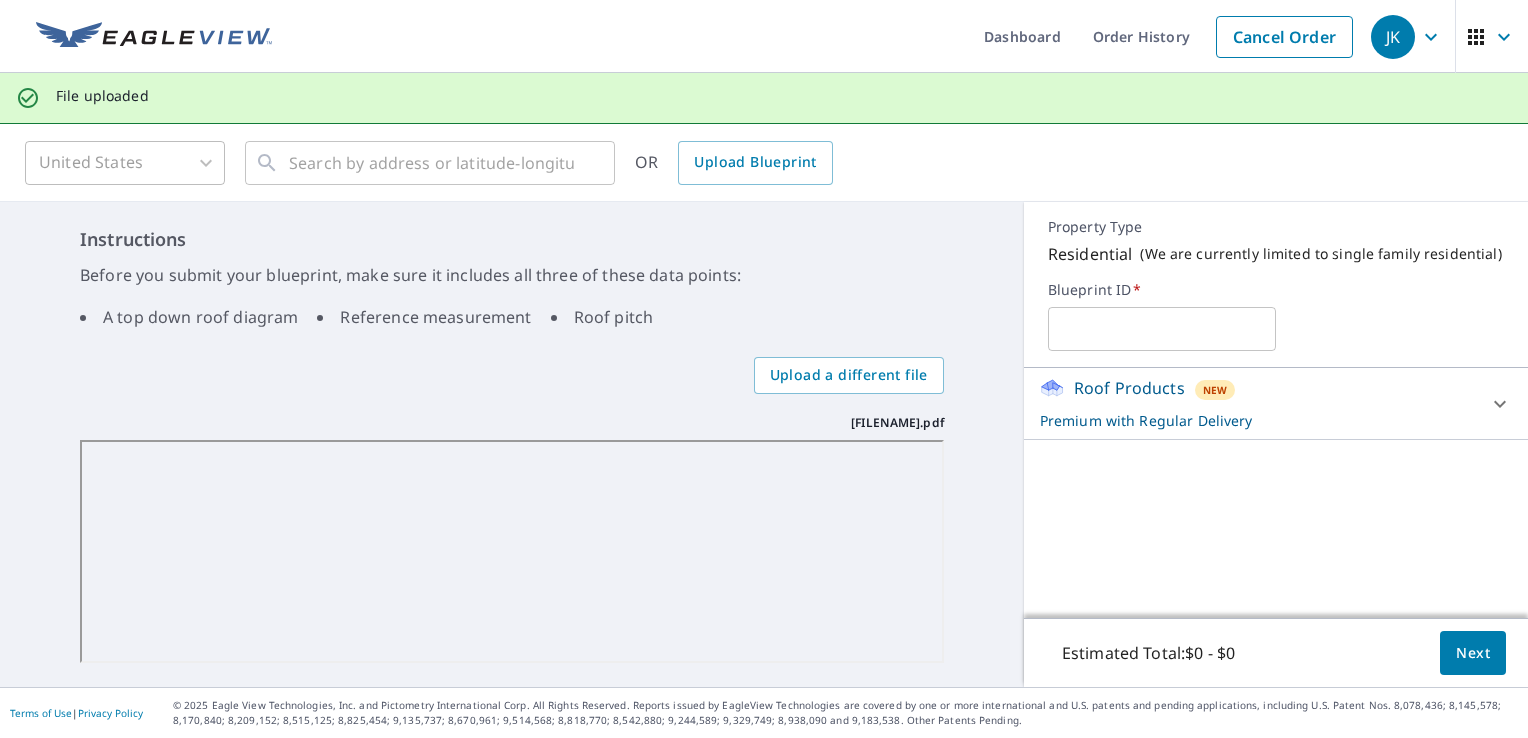 click at bounding box center [1162, 329] 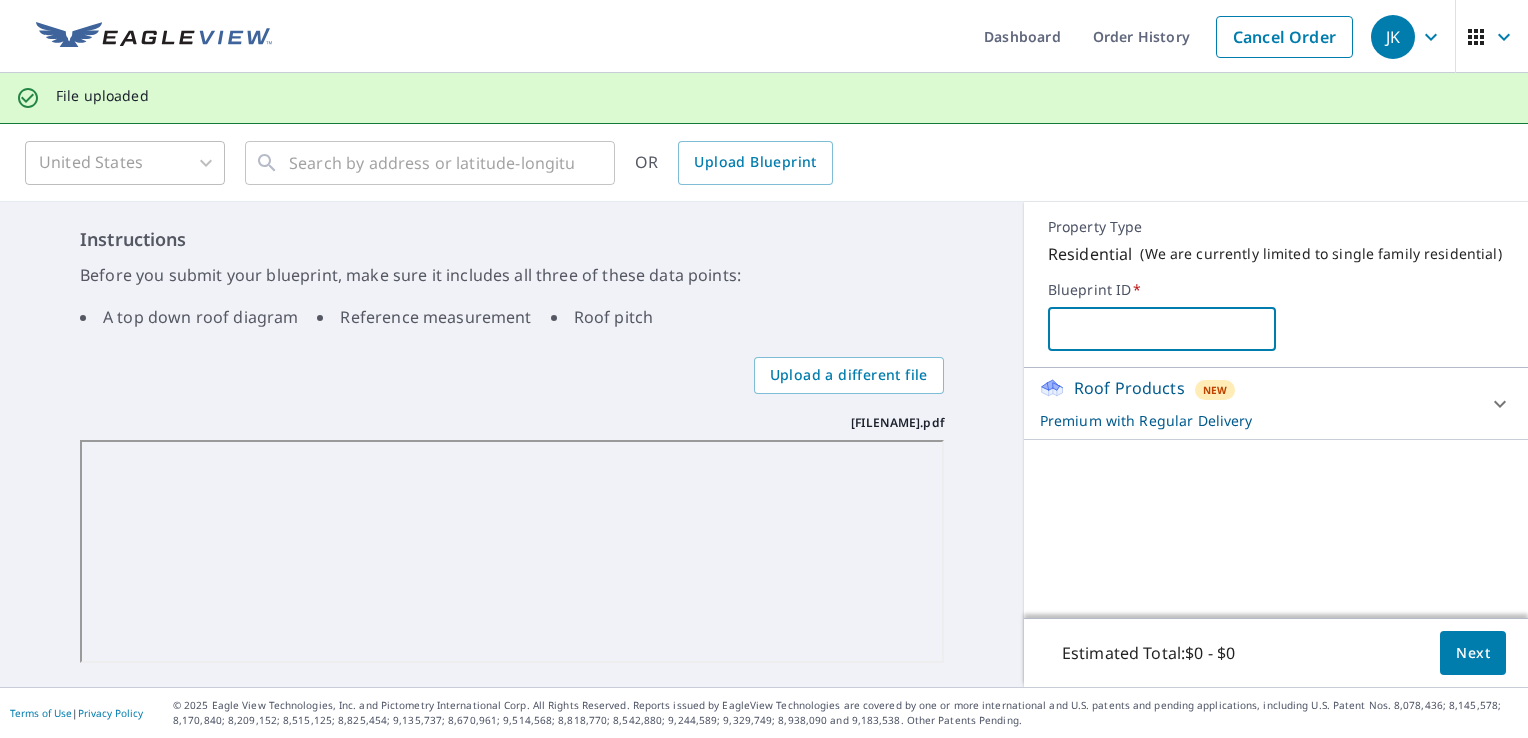 click at bounding box center [1162, 329] 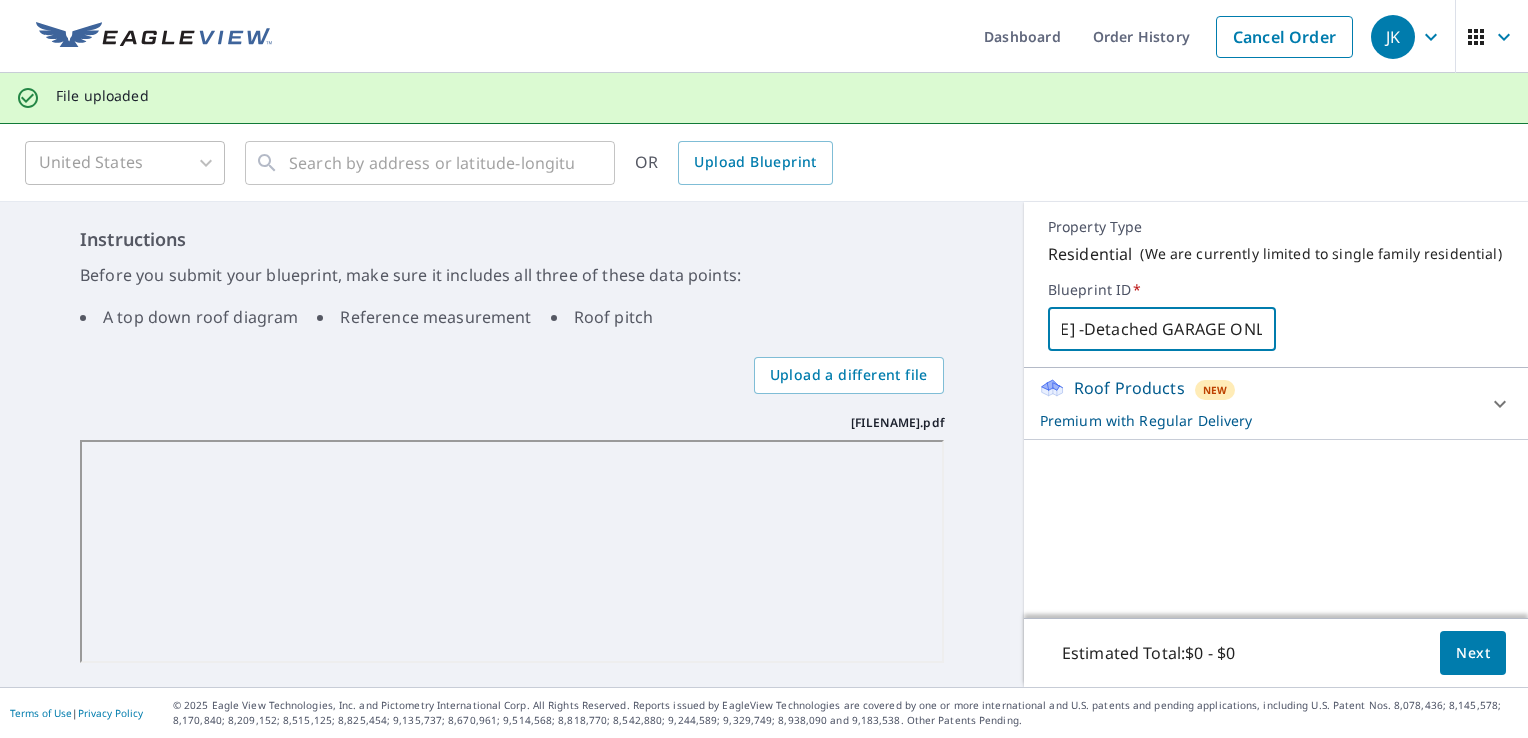 scroll, scrollTop: 0, scrollLeft: 60, axis: horizontal 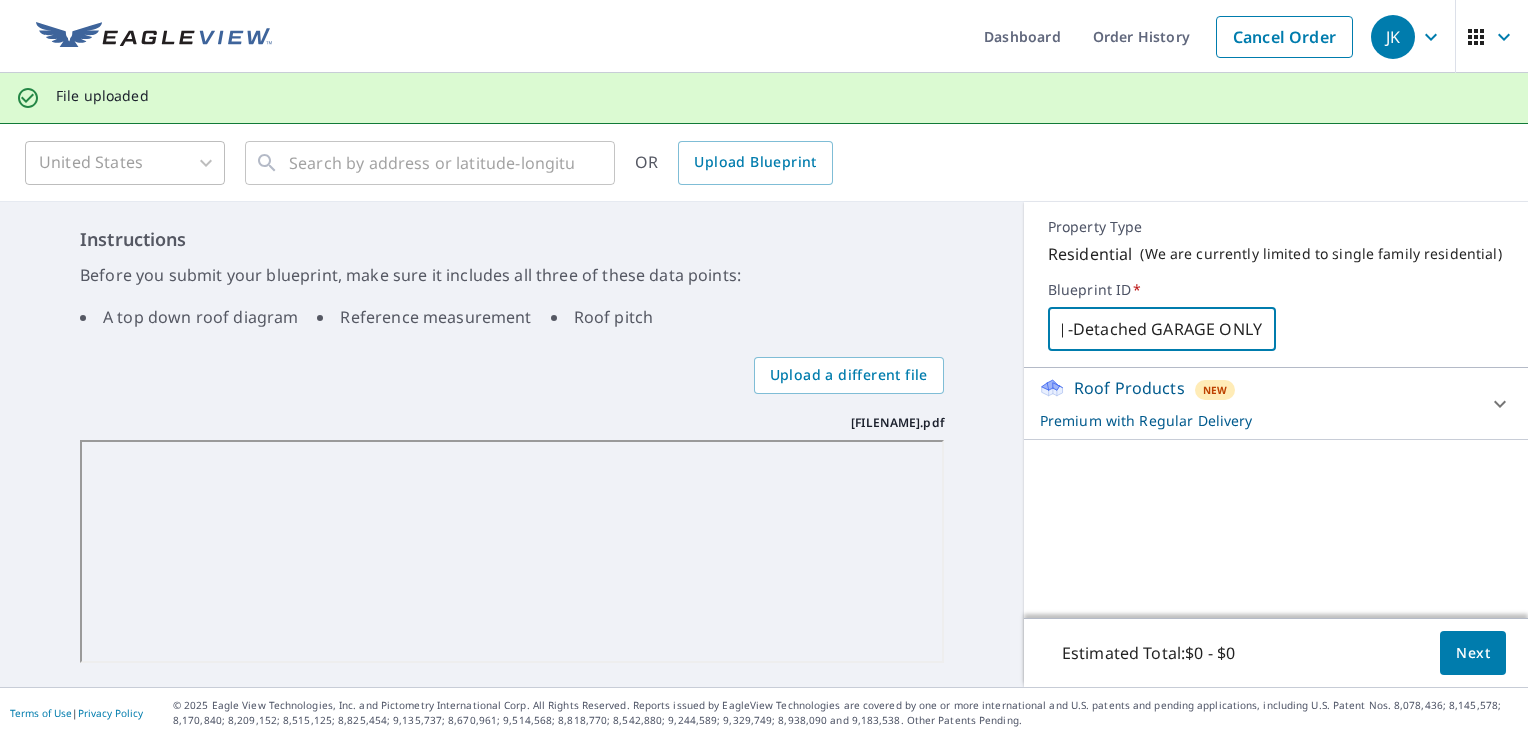 type on "[NAME] -Detached GARAGE ONLY" 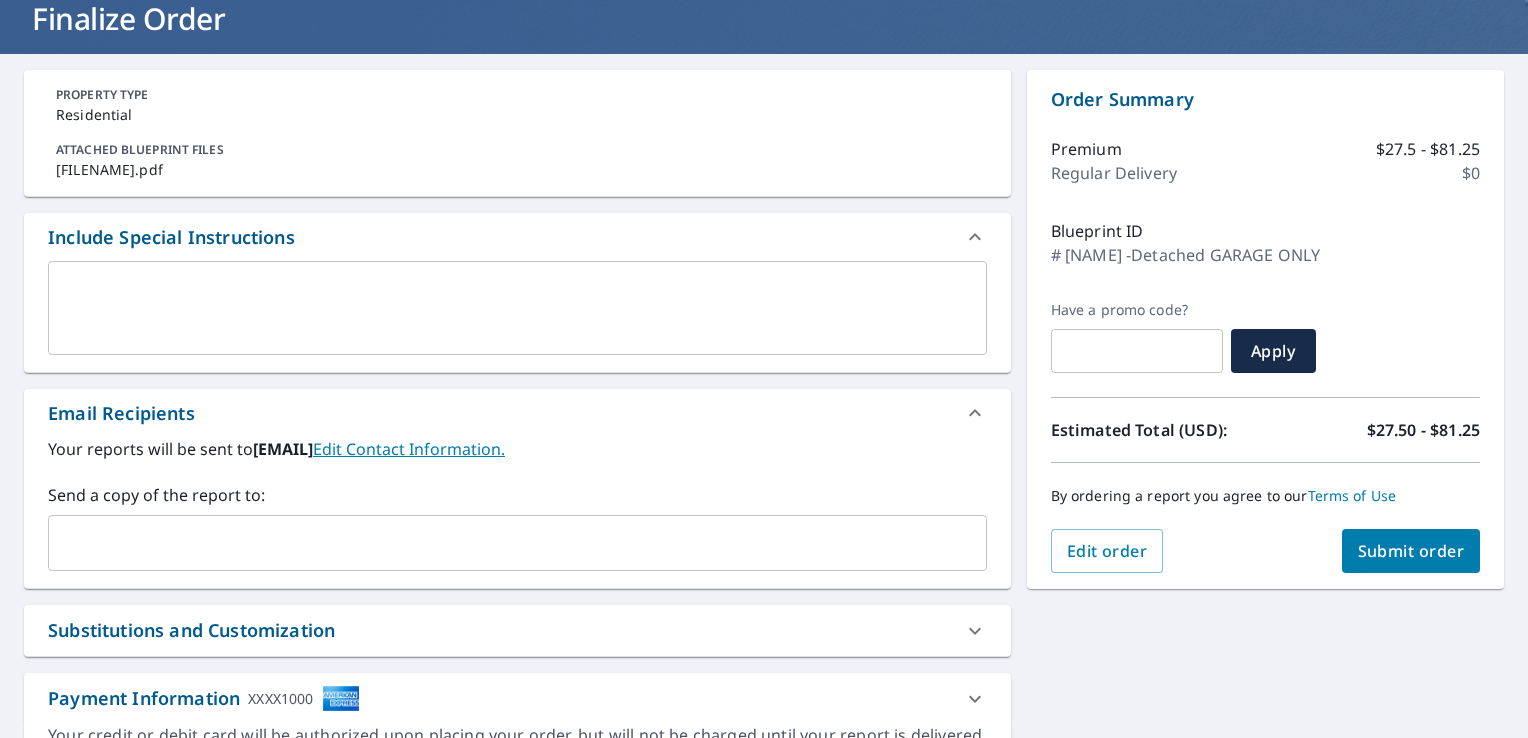 scroll, scrollTop: 44, scrollLeft: 0, axis: vertical 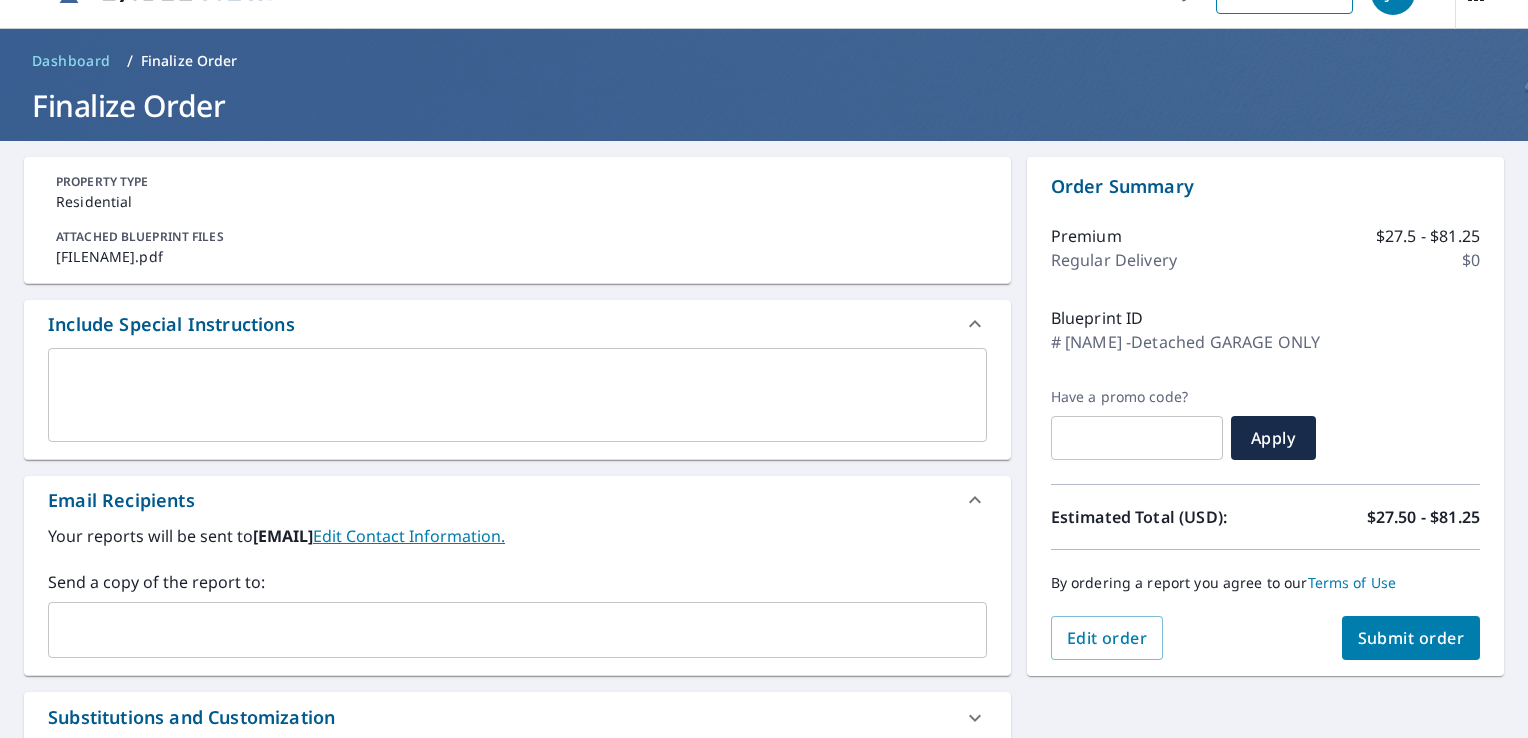 click at bounding box center [517, 395] 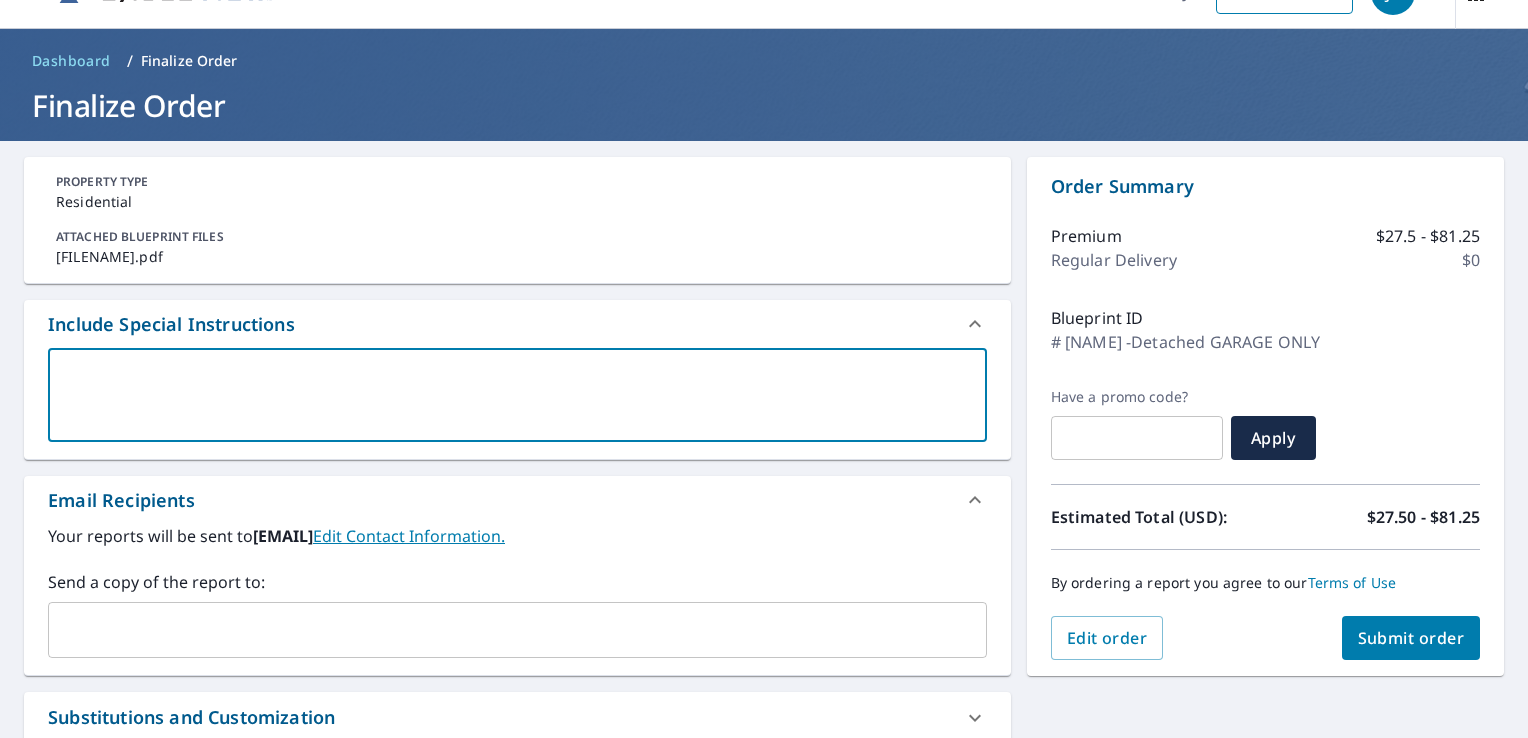 type on "W" 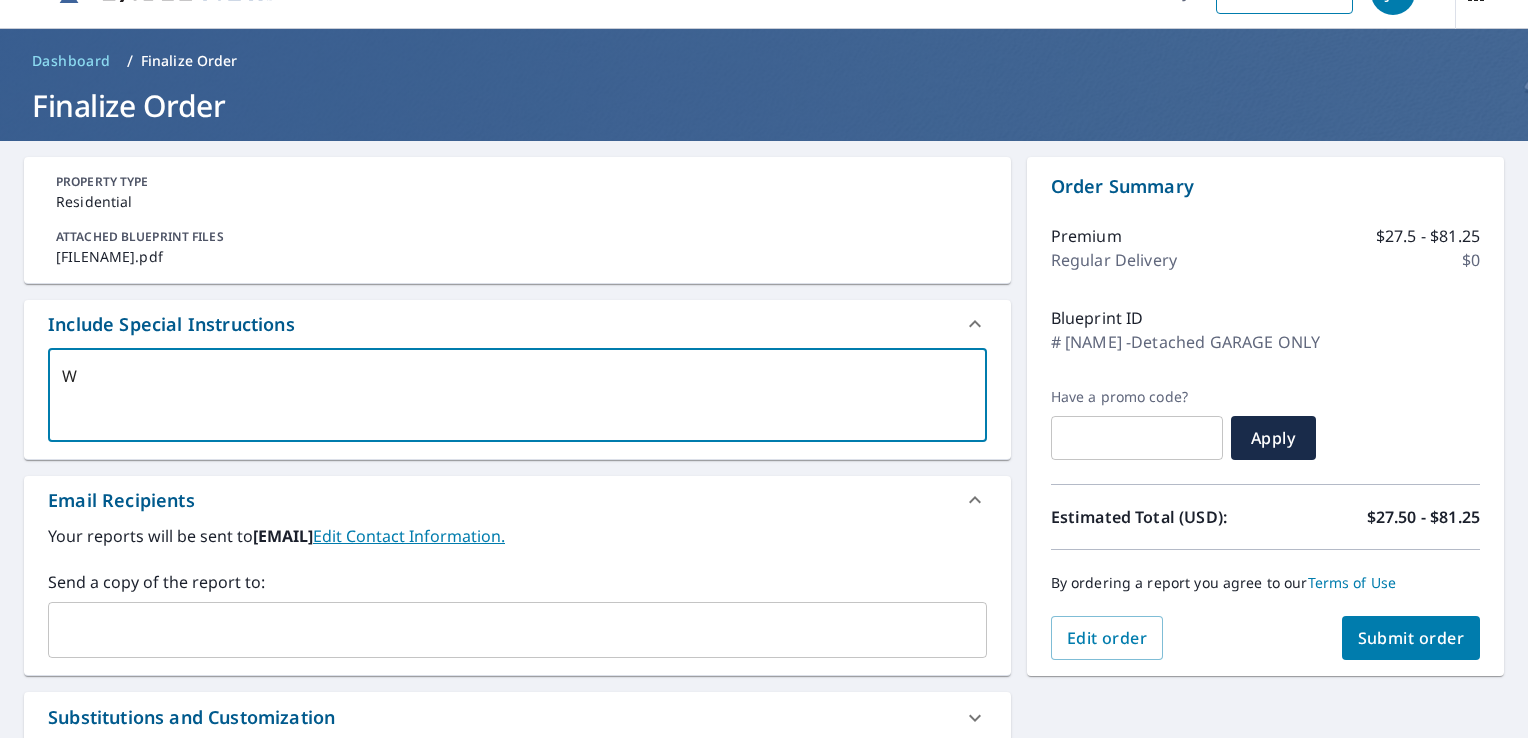 type on "We" 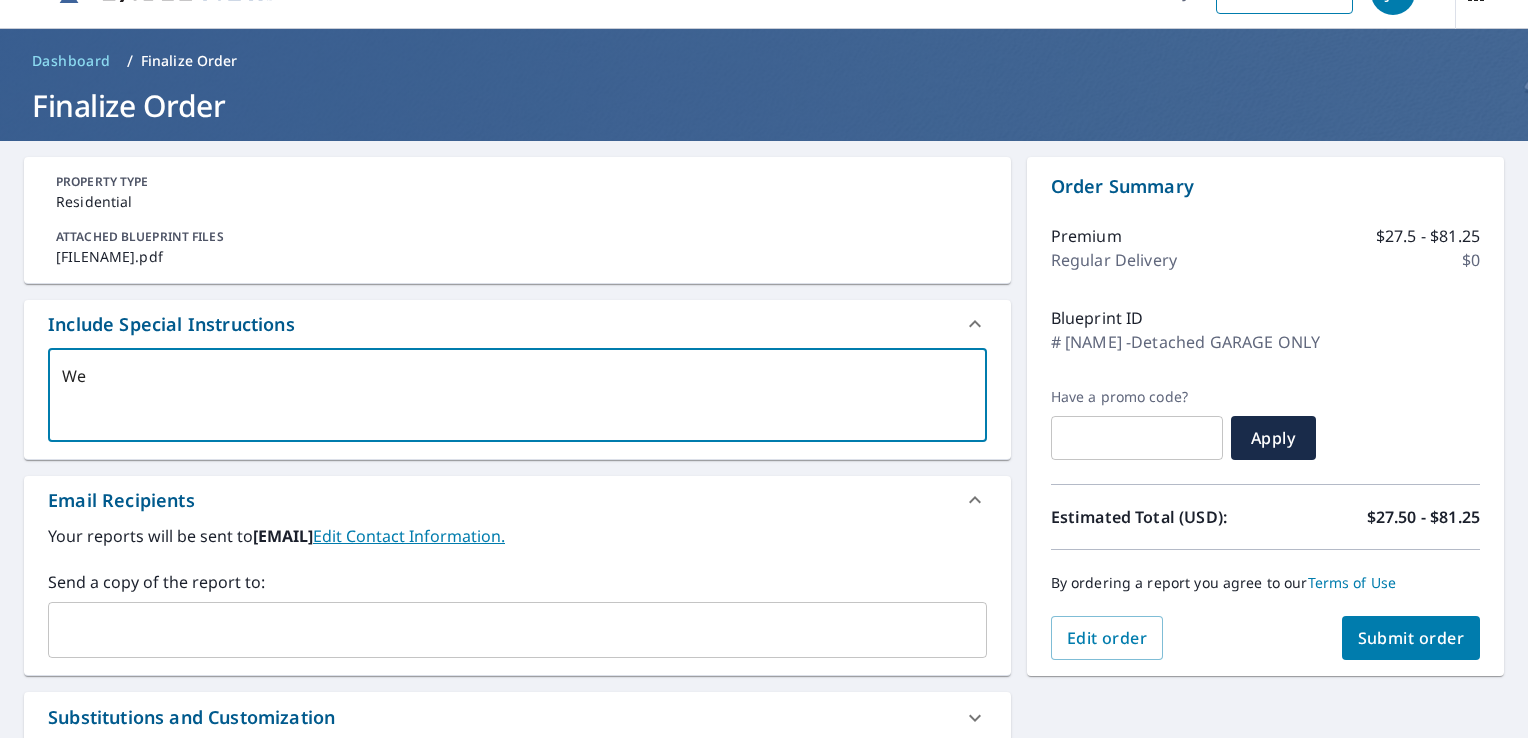 type on "We" 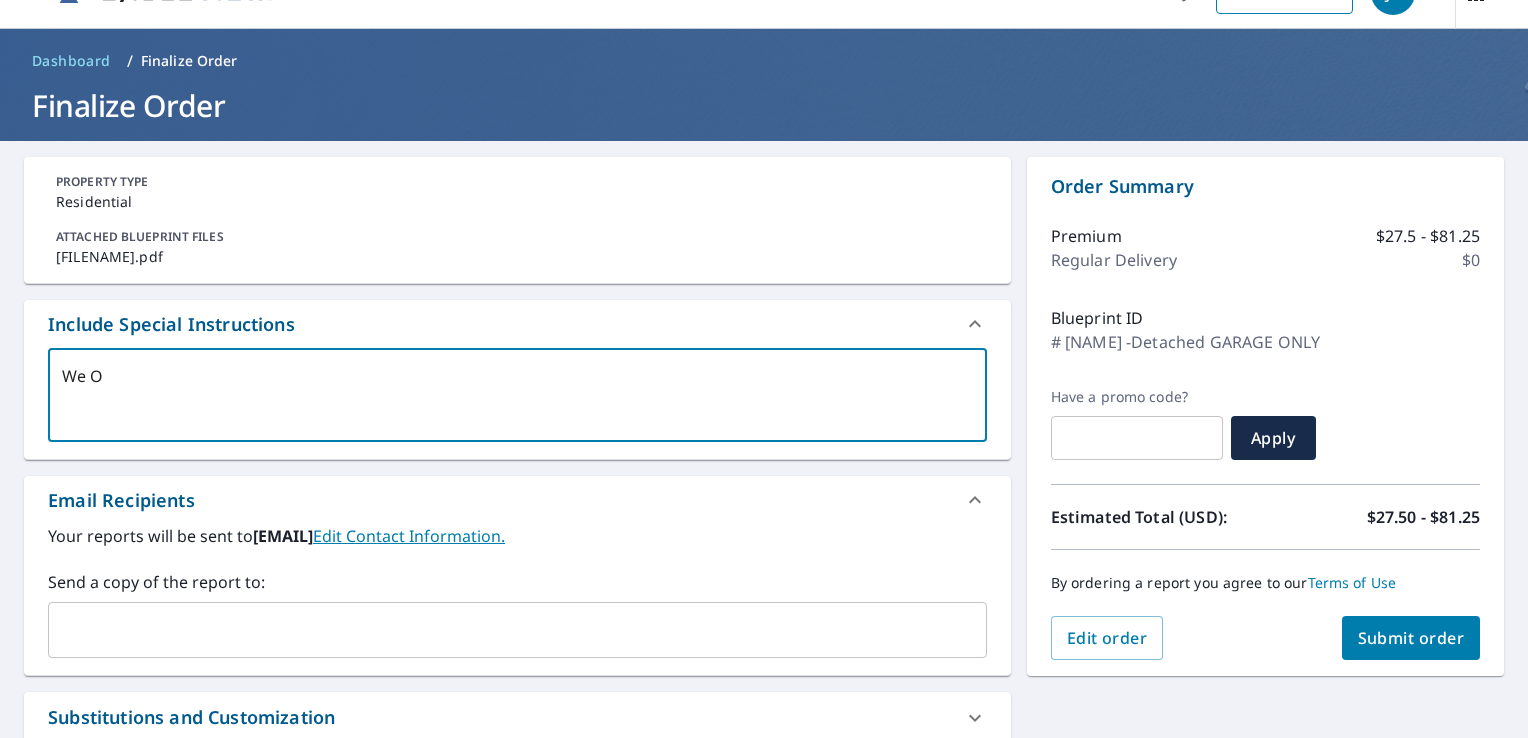 type on "We OL" 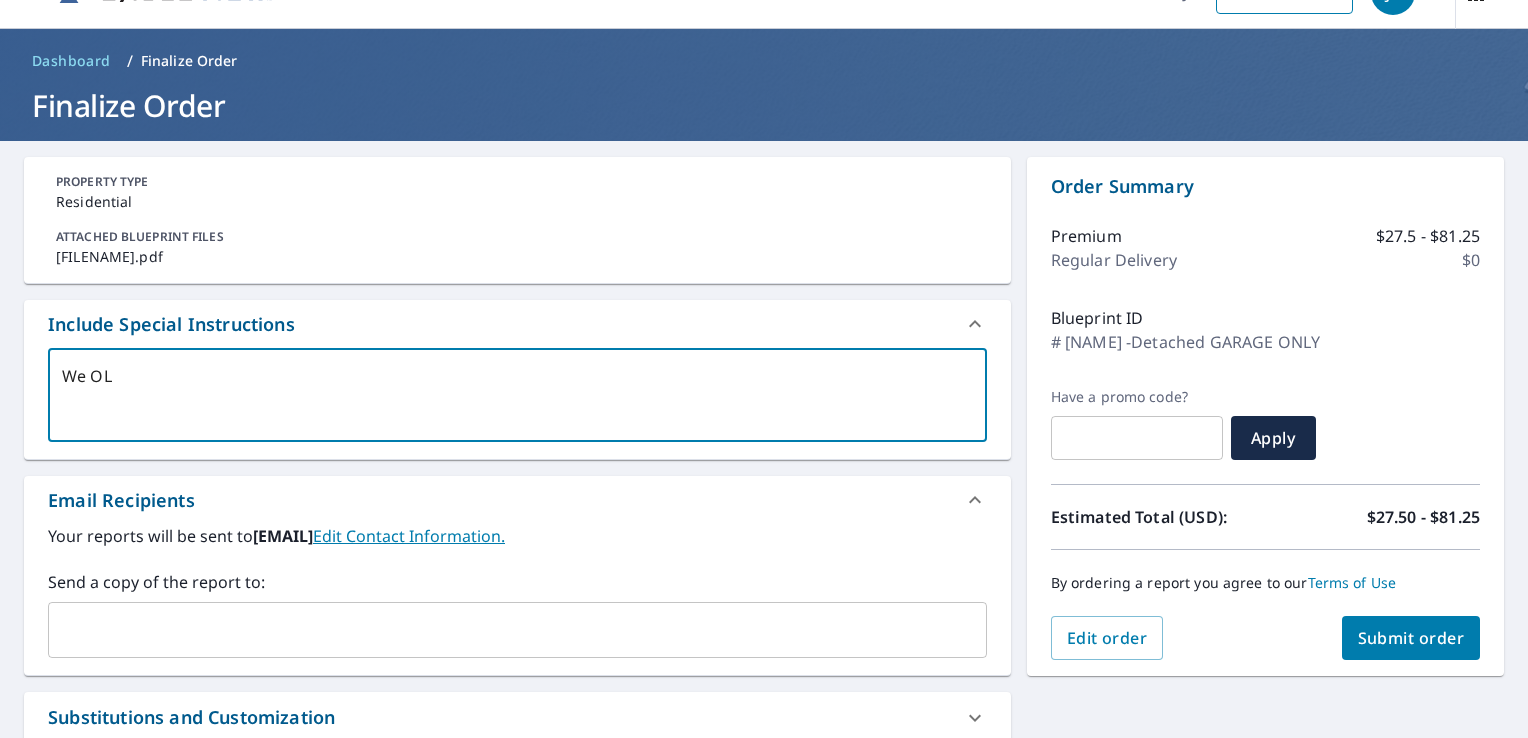 type on "We O" 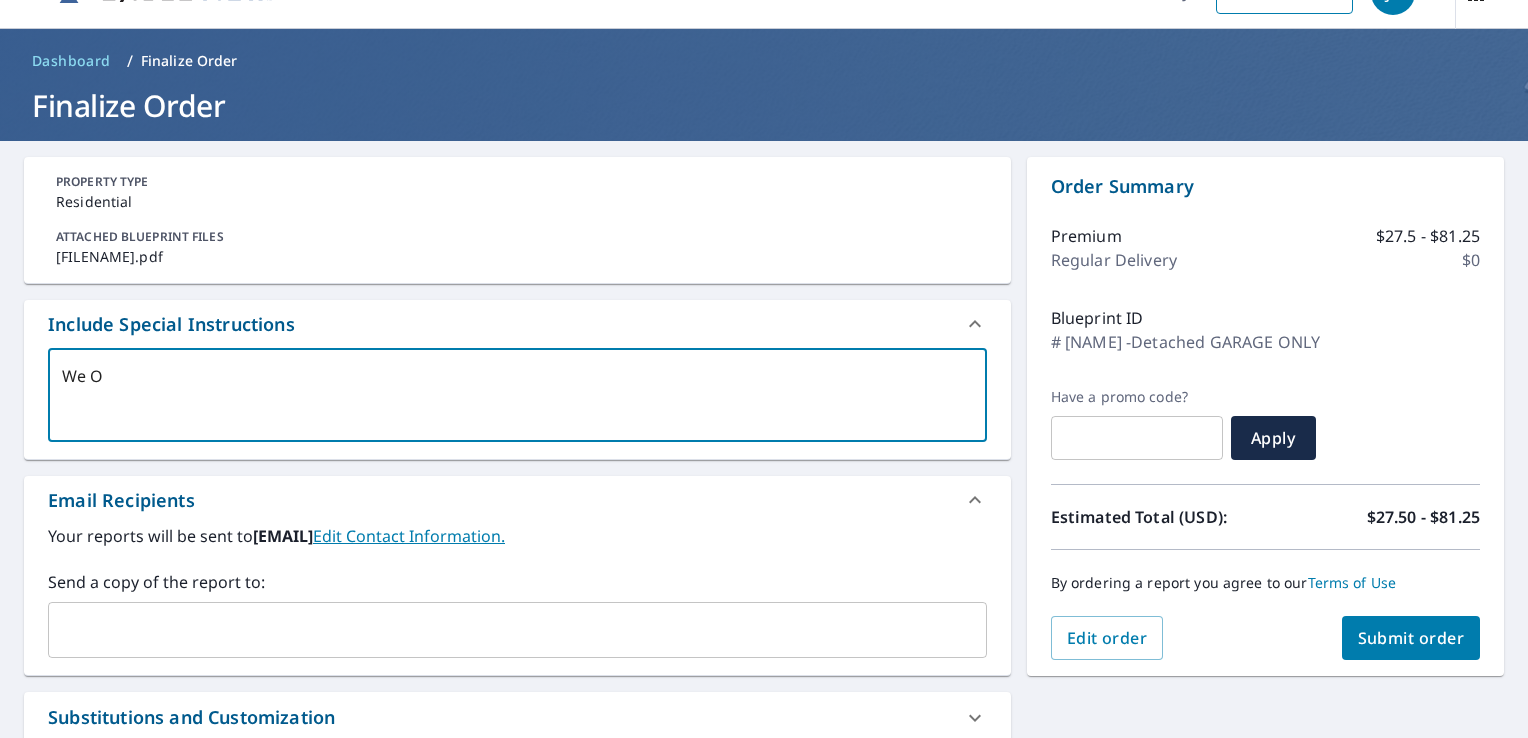 type on "We ON" 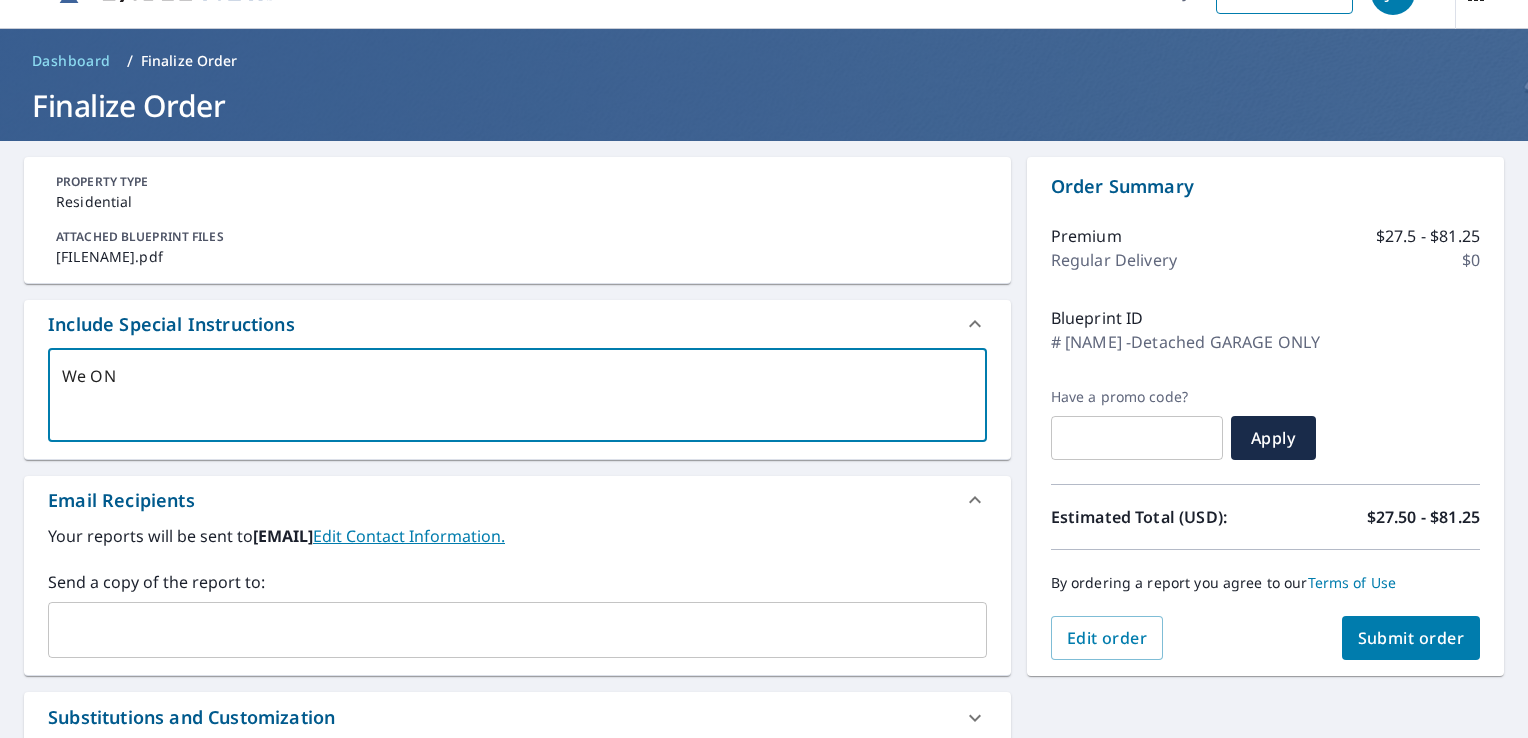 type on "We ONL" 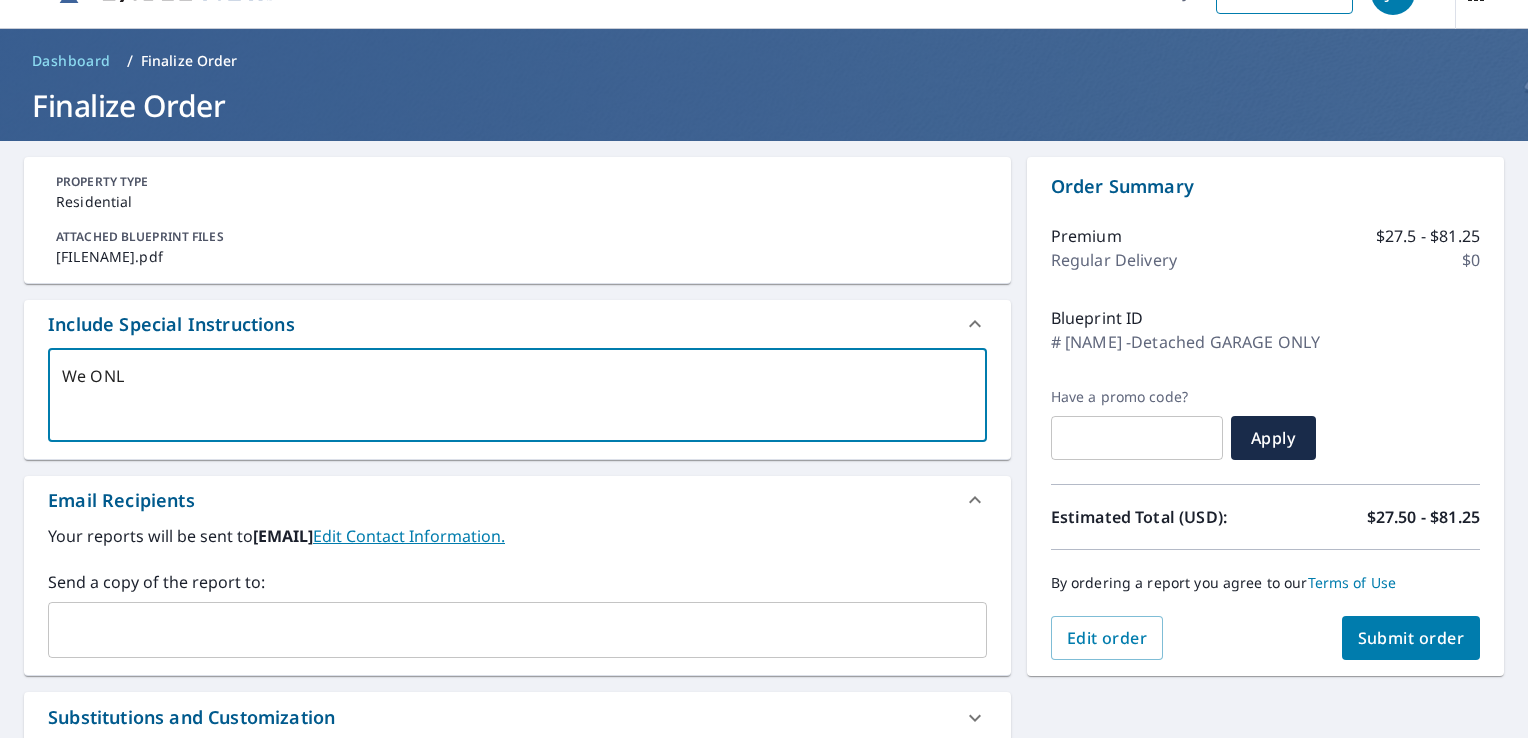 type on "We ONLY" 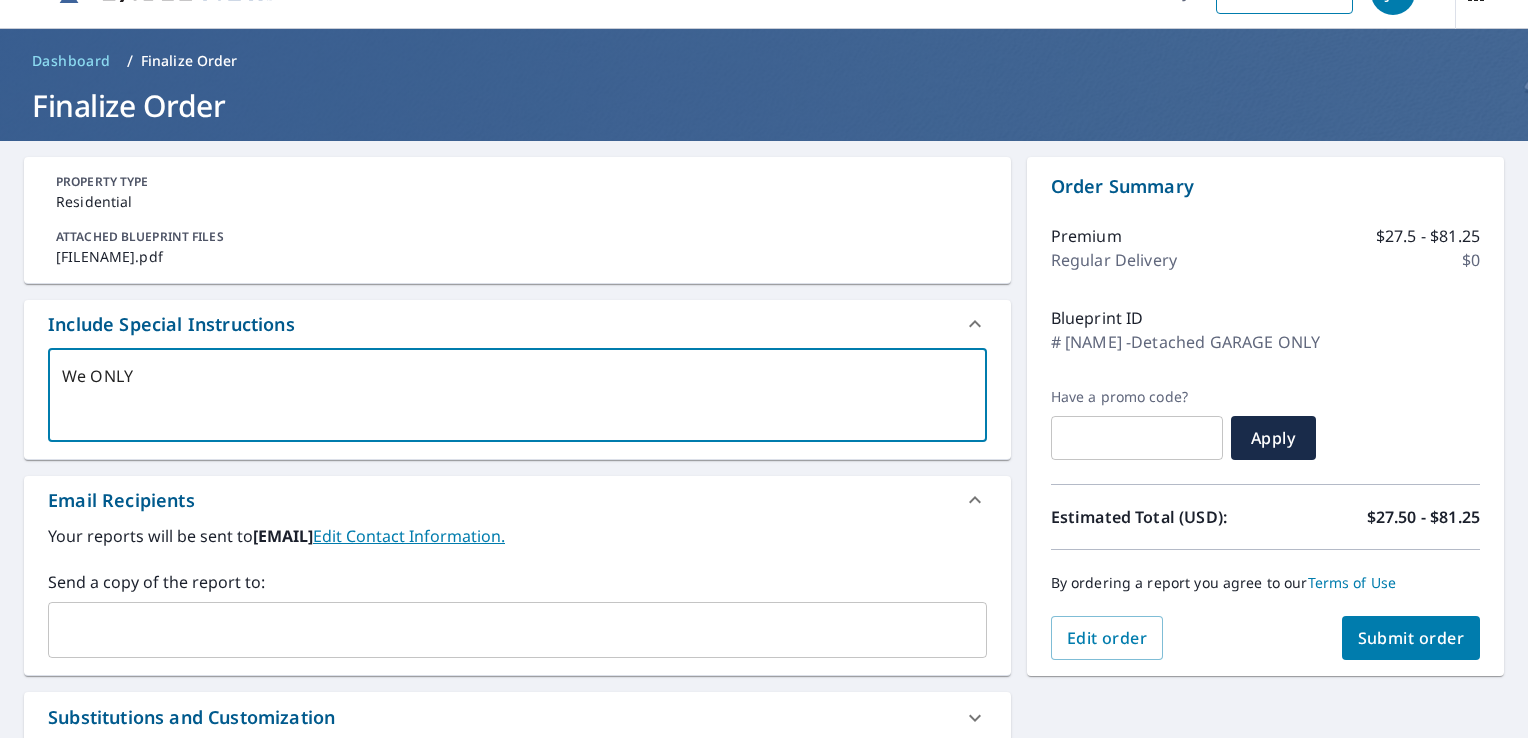 type on "We ONLY" 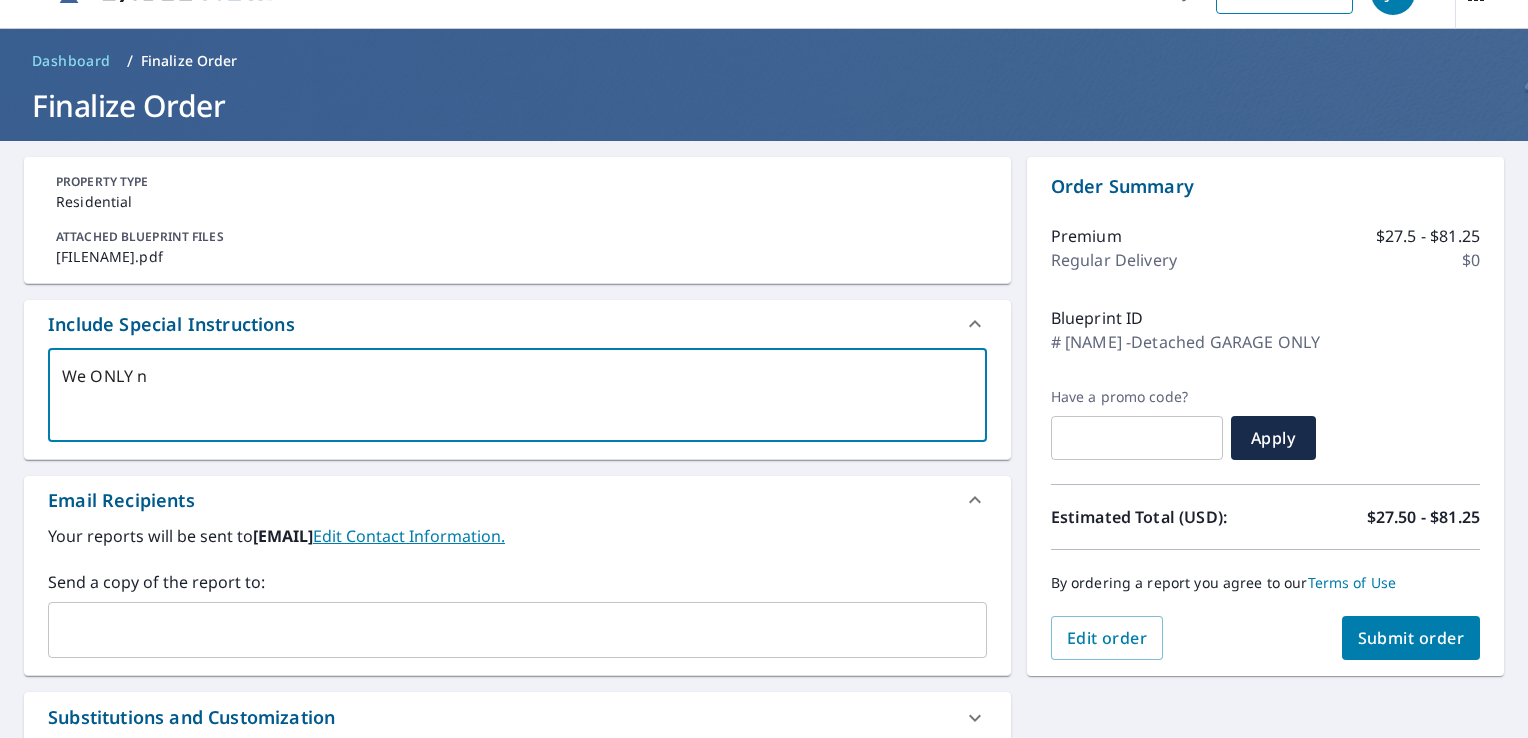 type on "We ONLY ne" 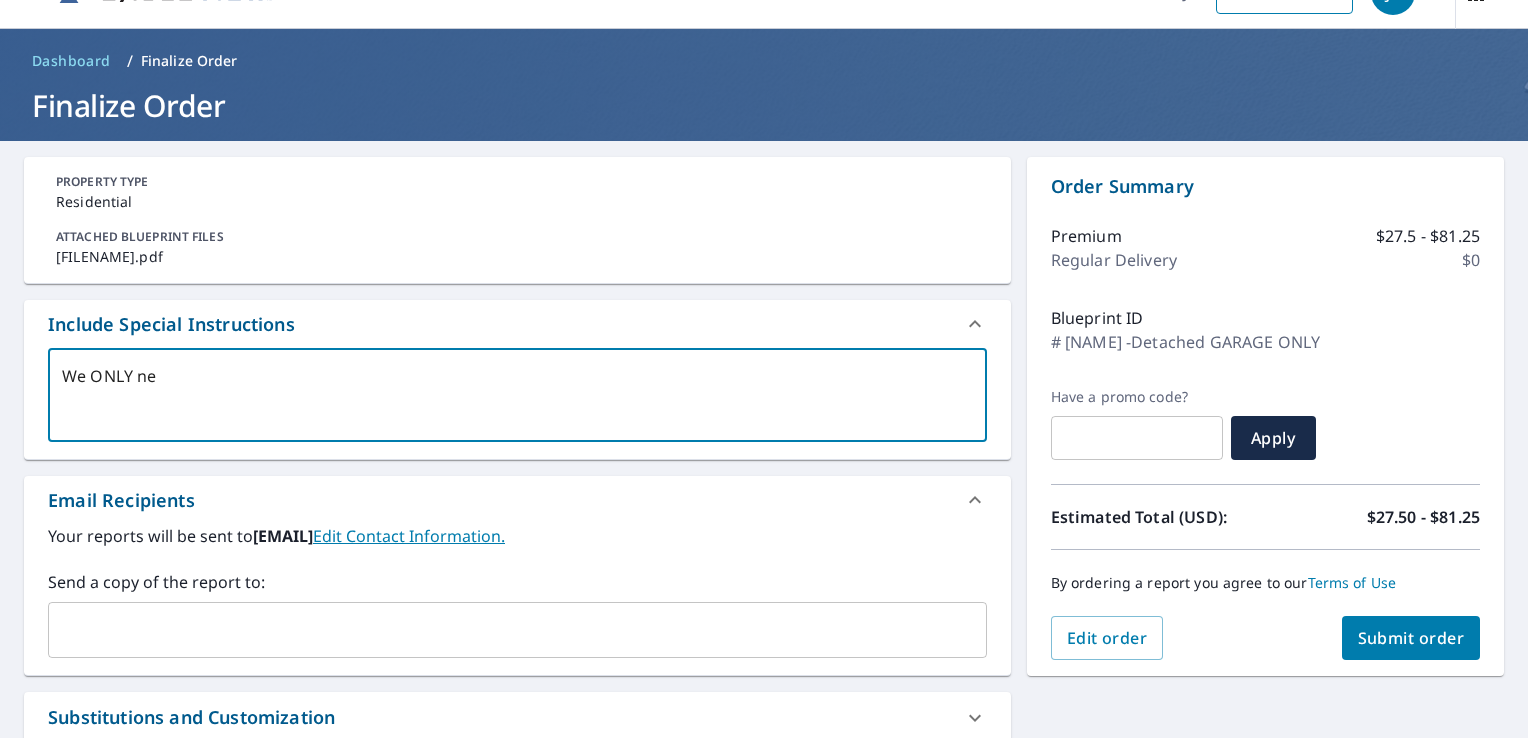 type on "We ONLY nee" 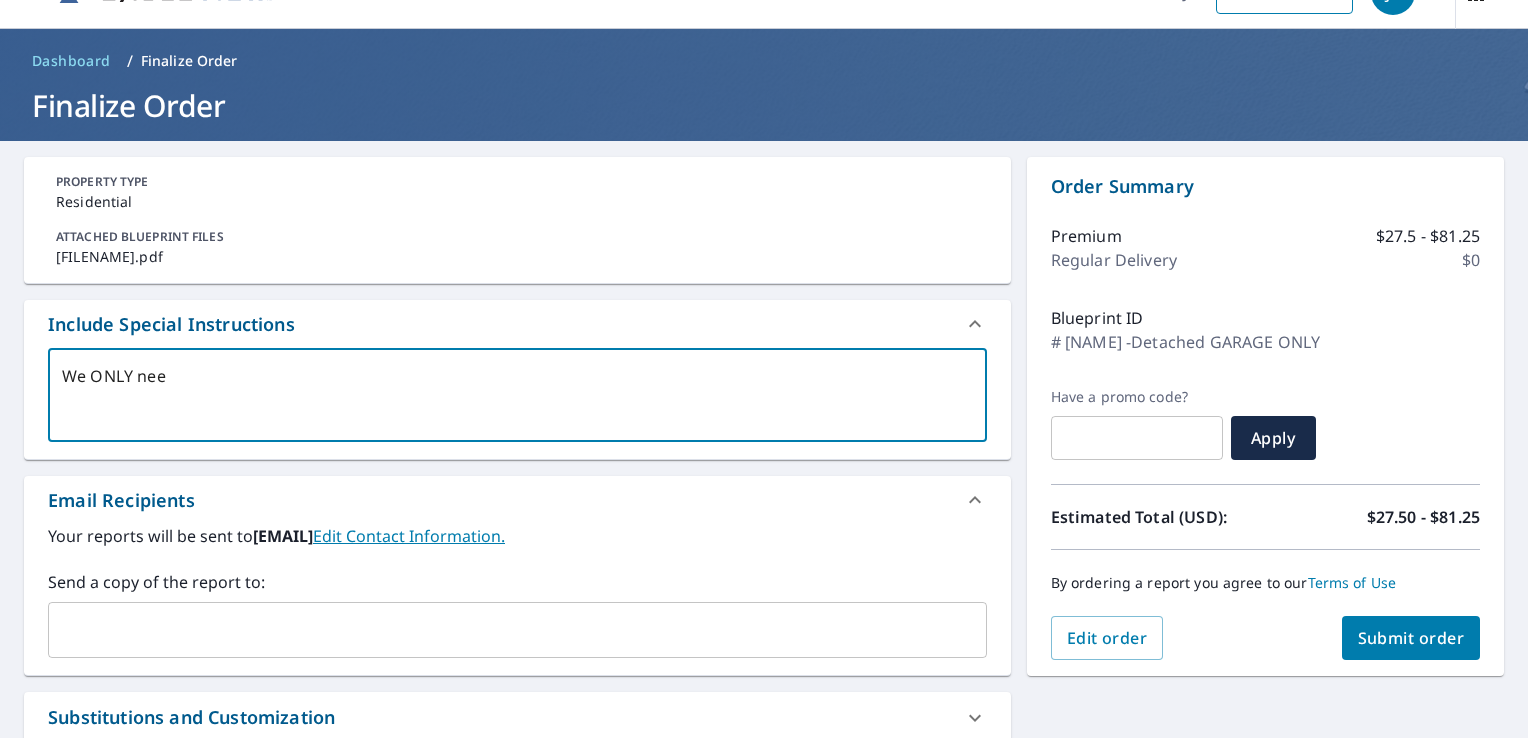 type on "We ONLY need" 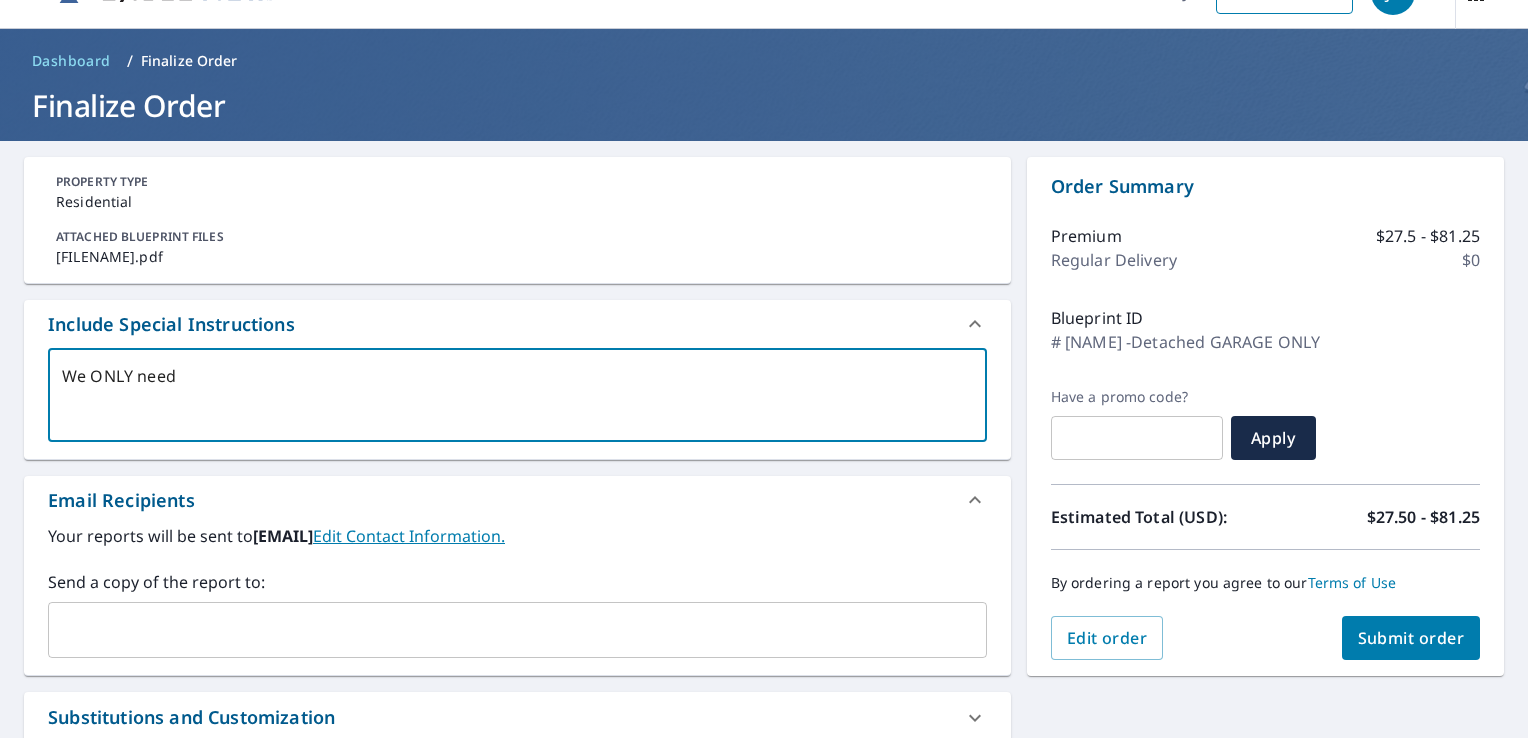 type on "We ONLY need" 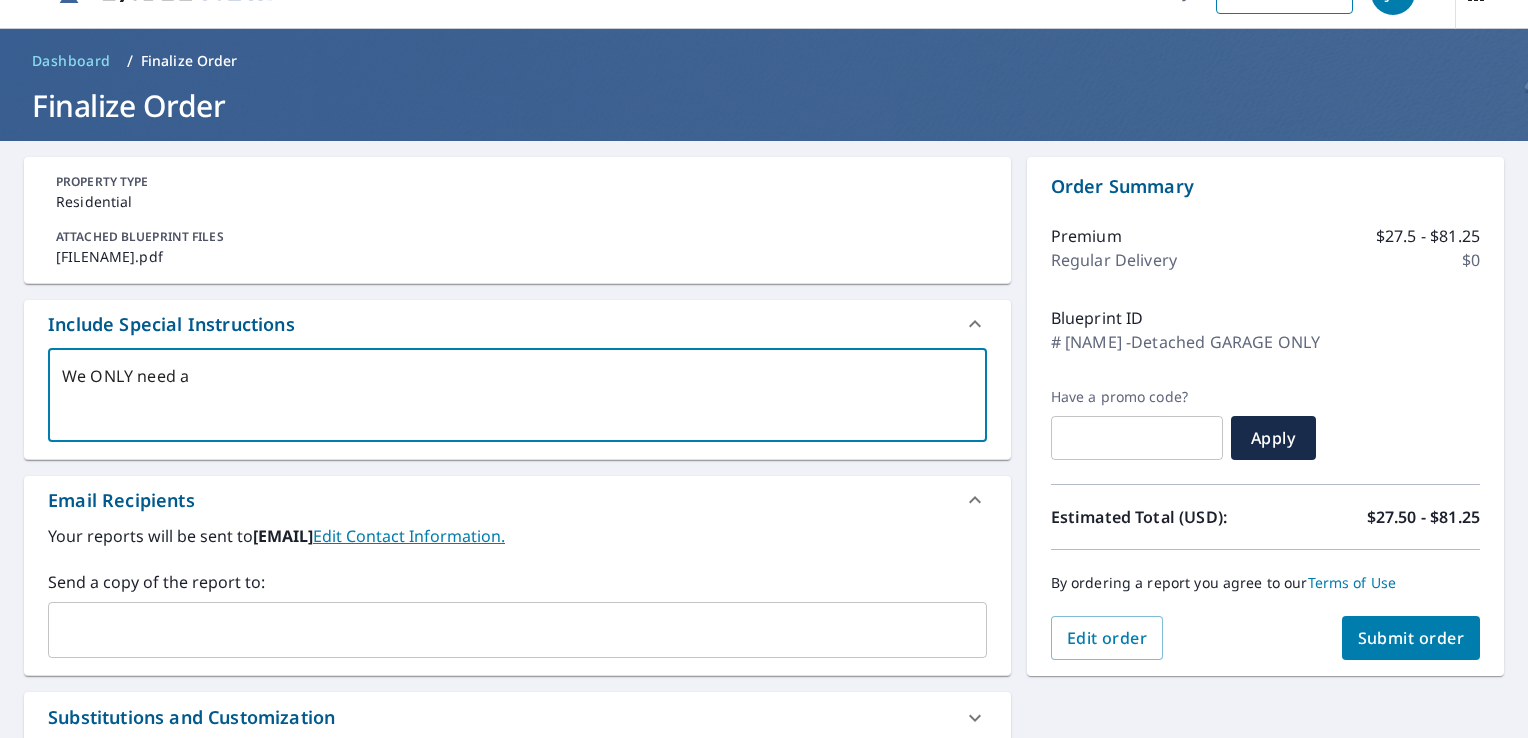 type on "We ONLY need a" 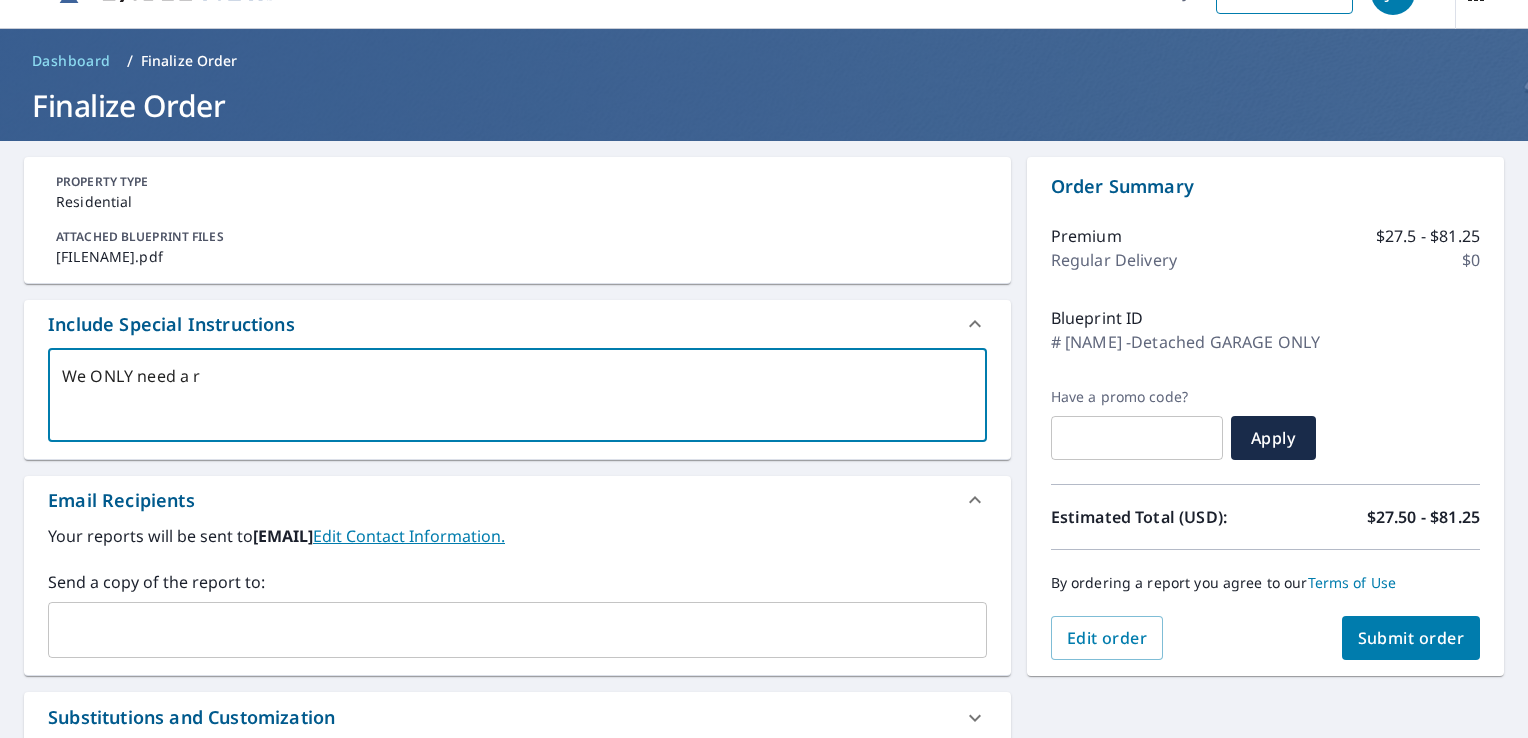 type on "We ONLY need a re" 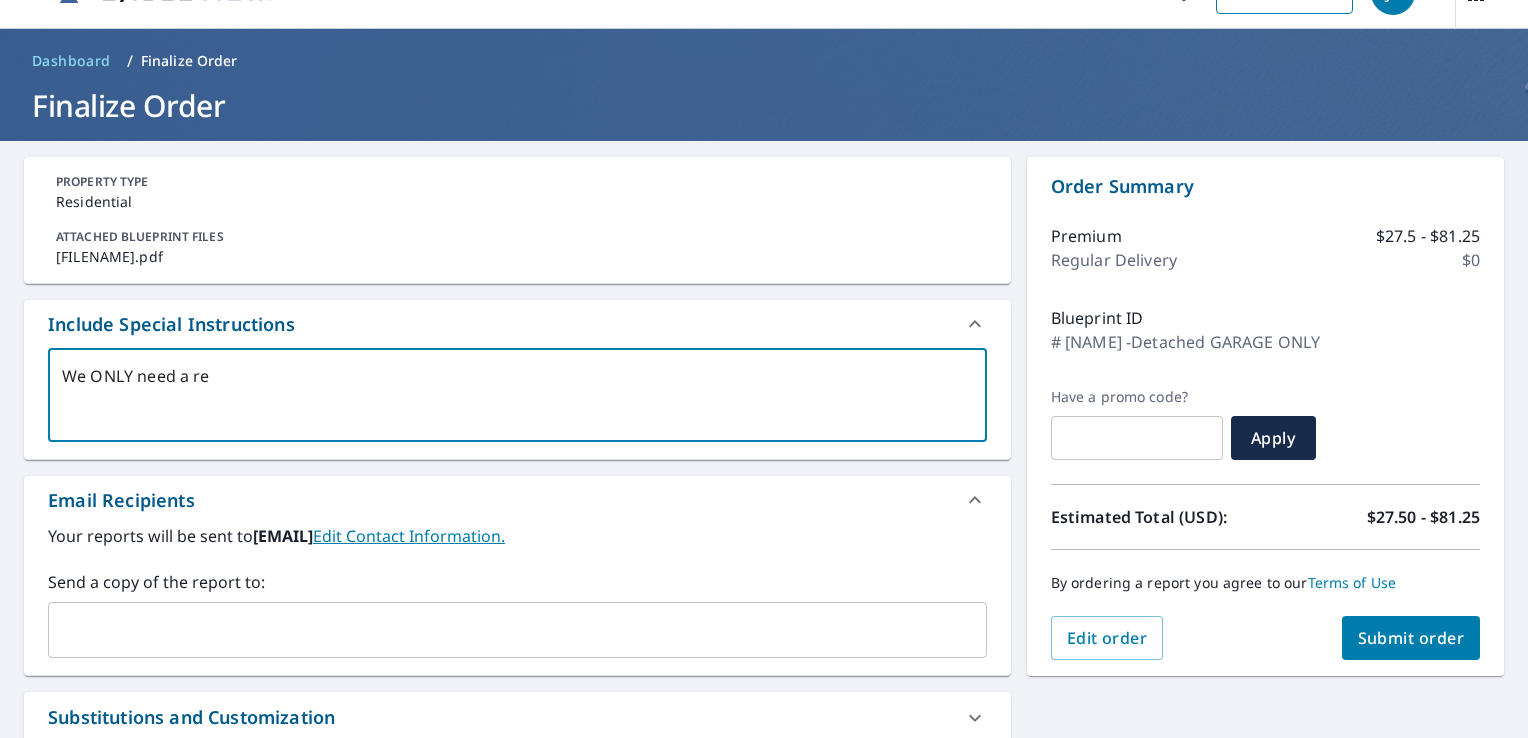 type on "We ONLY need a rep" 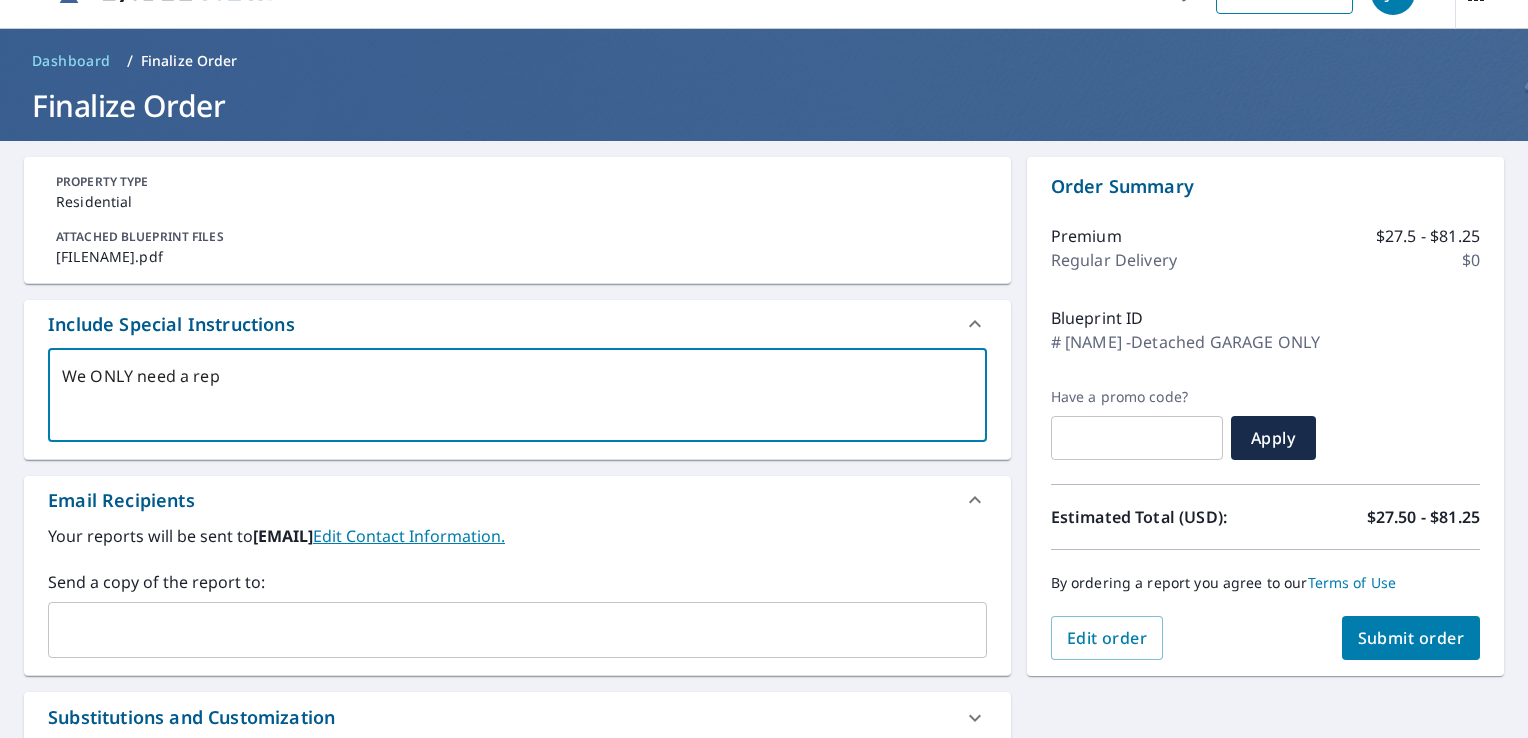 type on "We ONLY need a repo" 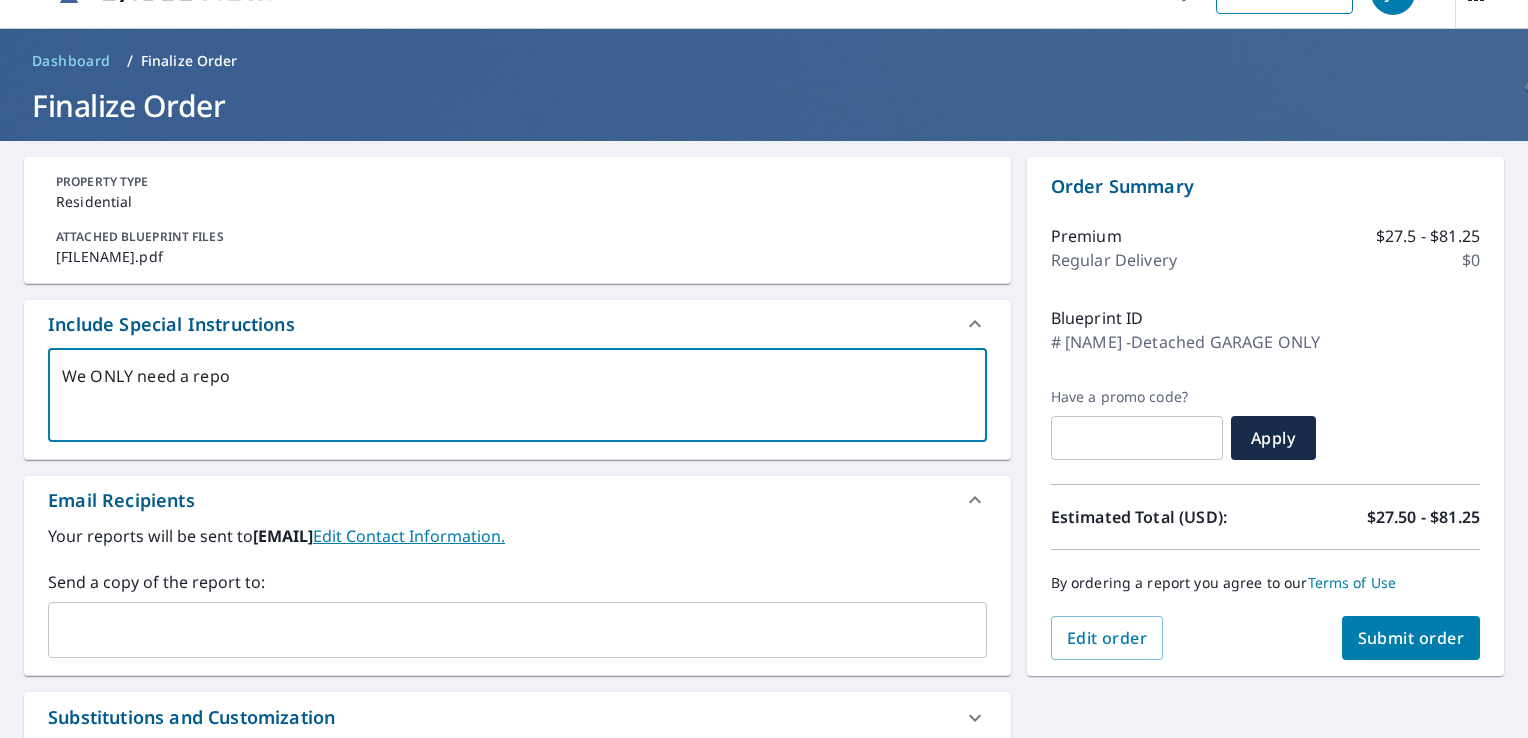 type on "We ONLY need a repor" 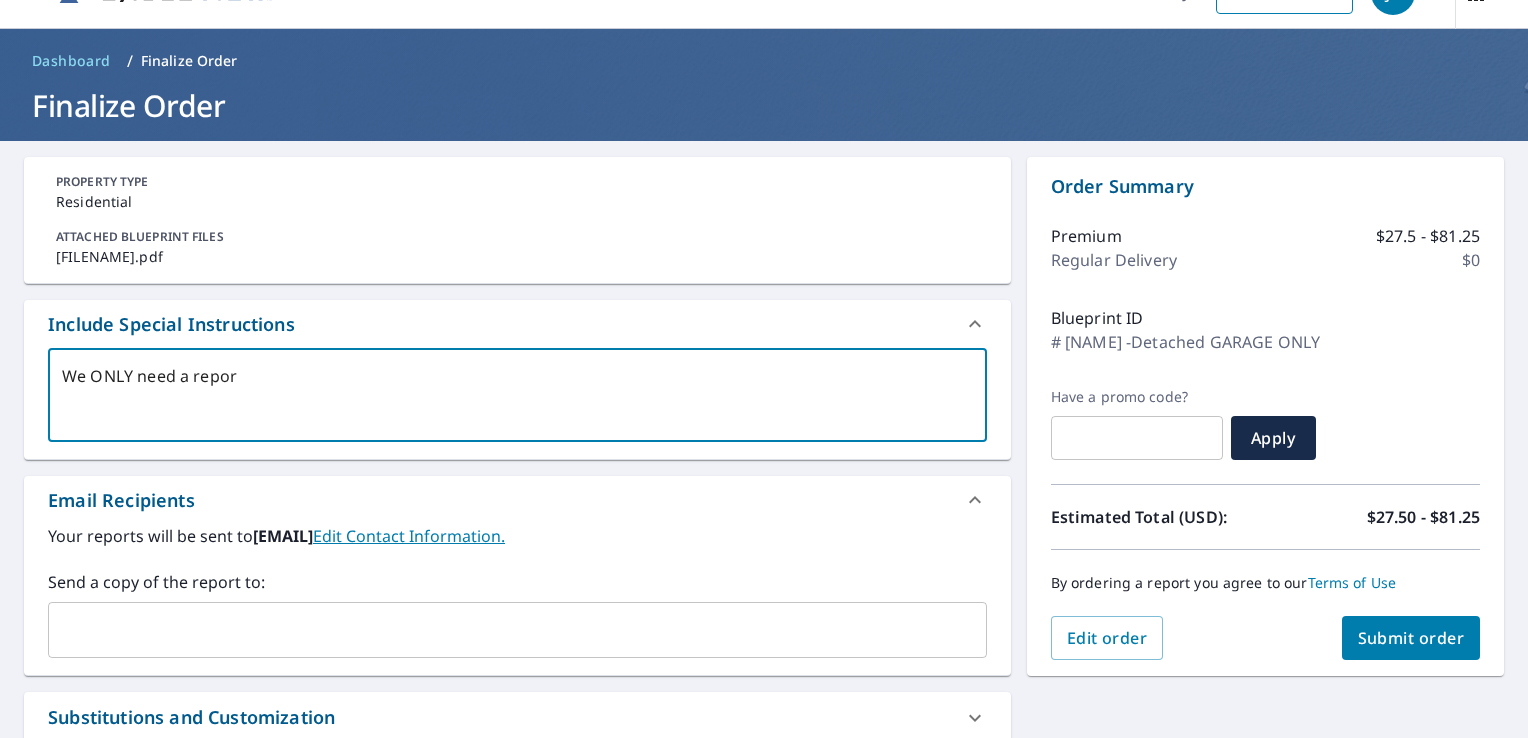 type on "x" 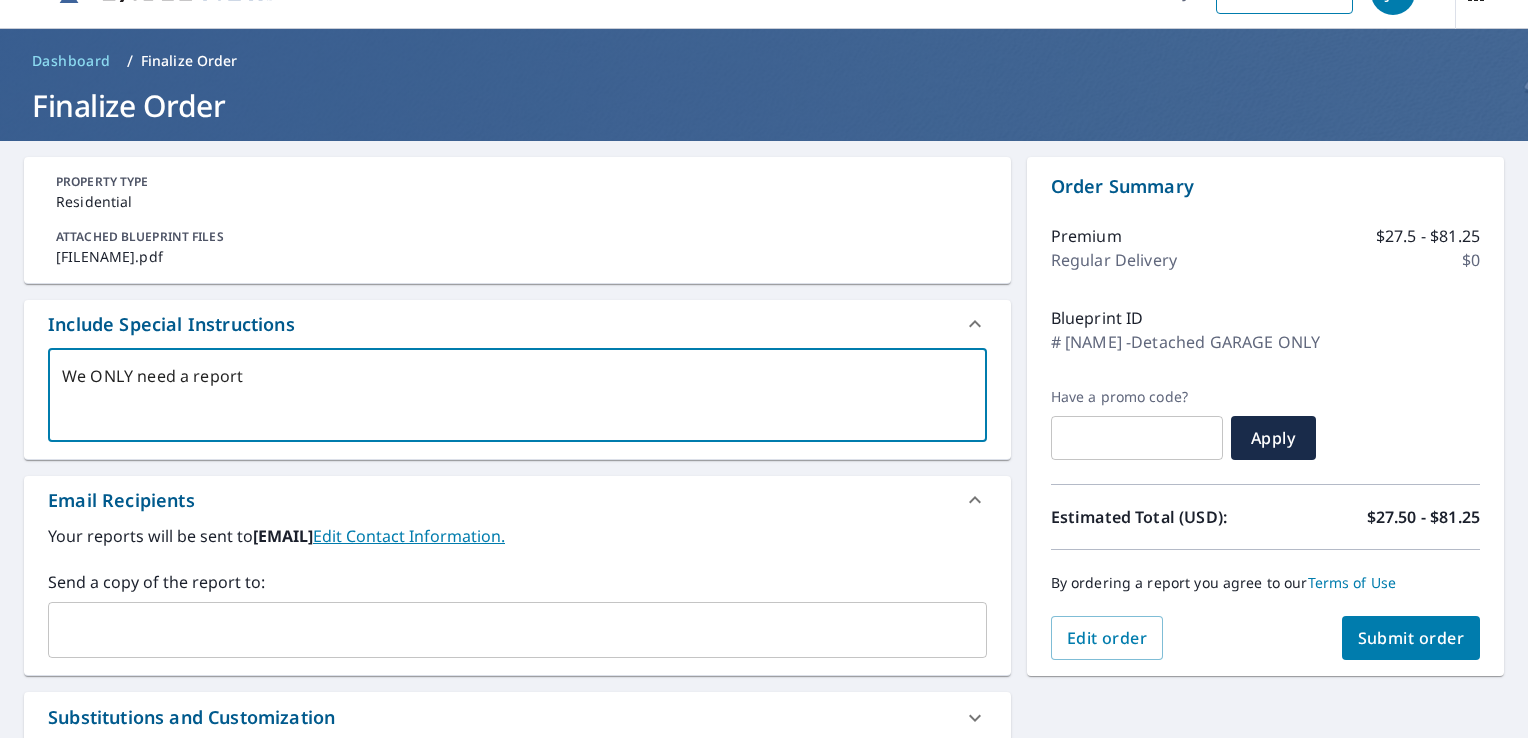 type on "We ONLY need a report" 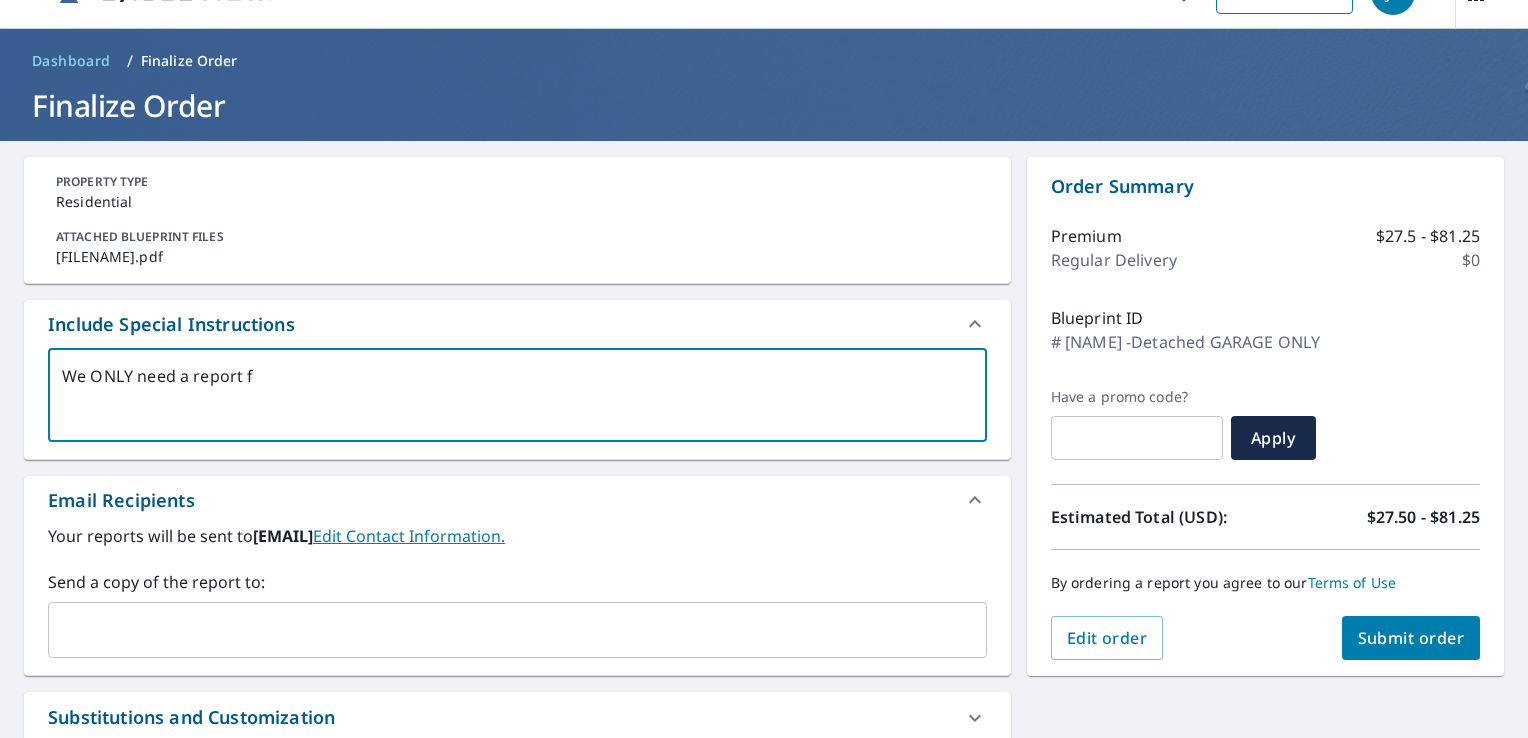 type on "We ONLY need a report fo" 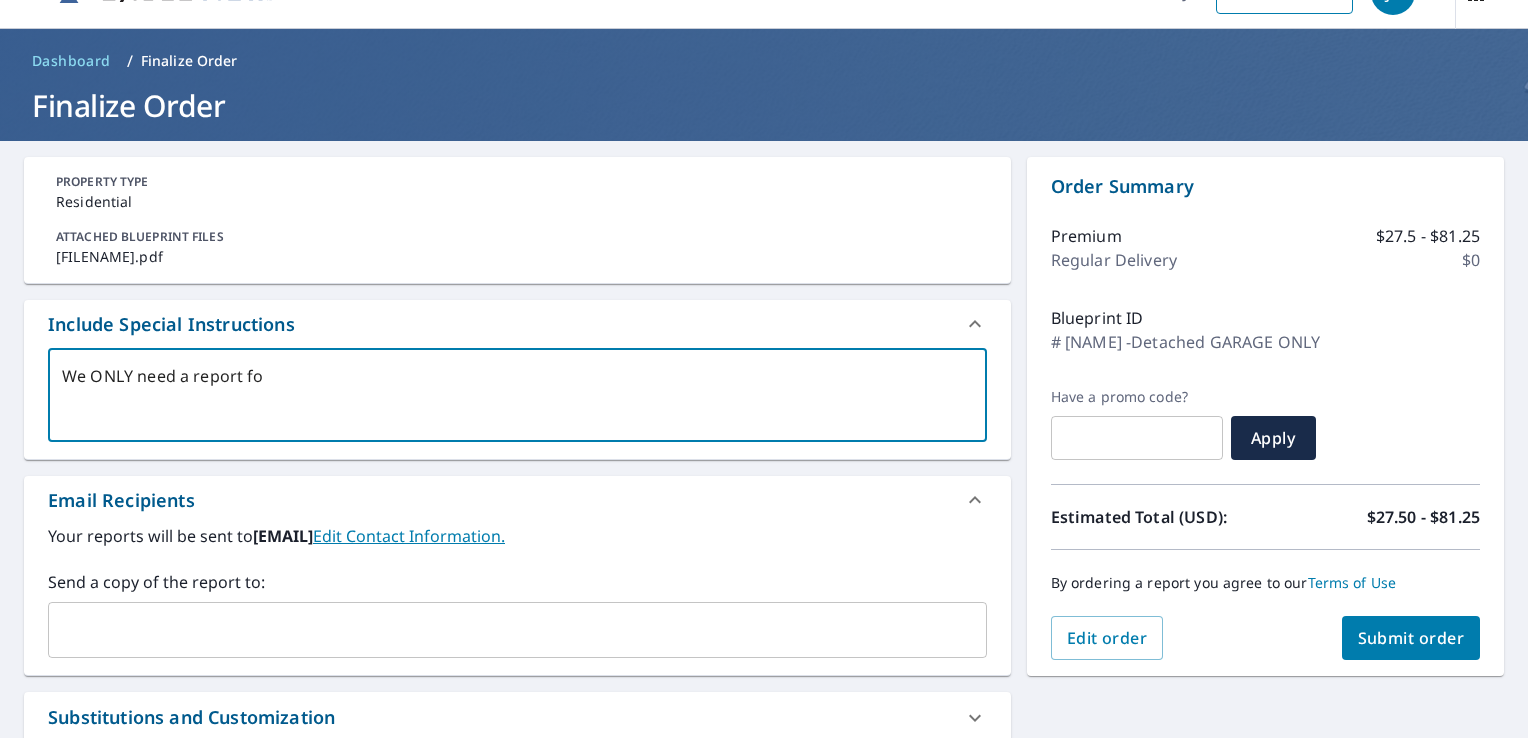 type on "We ONLY need a report for" 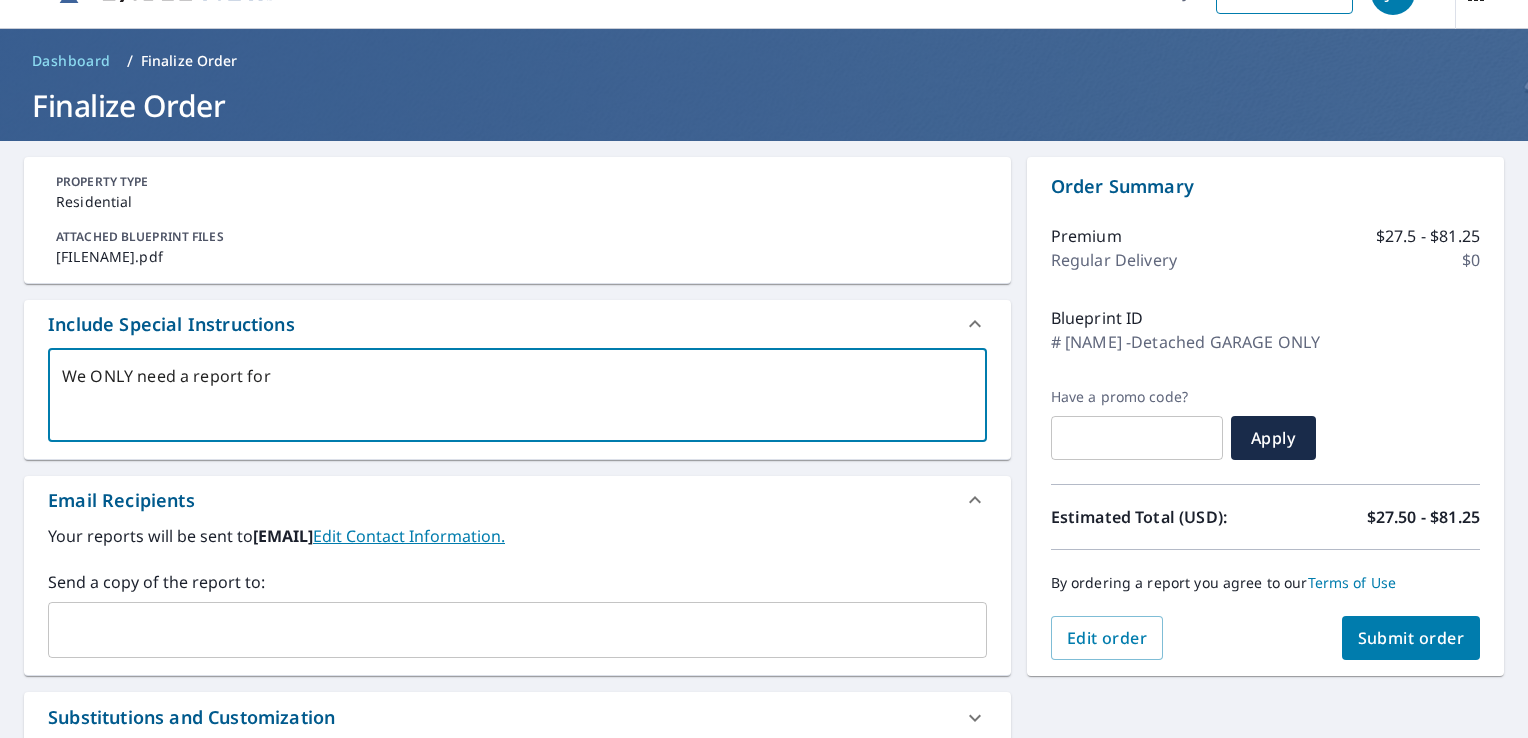 type on "We ONLY need a report for" 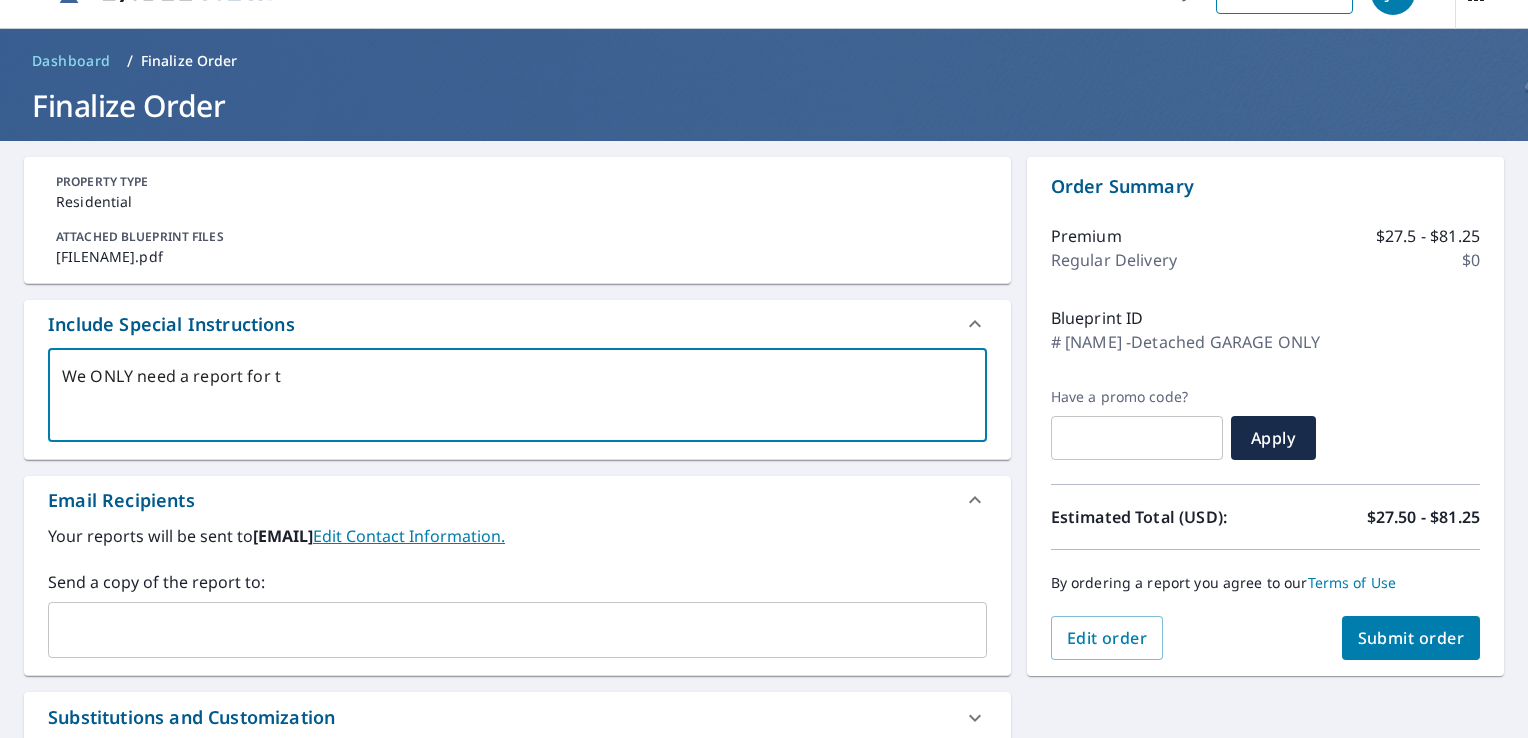 type on "We ONLY need a report for th" 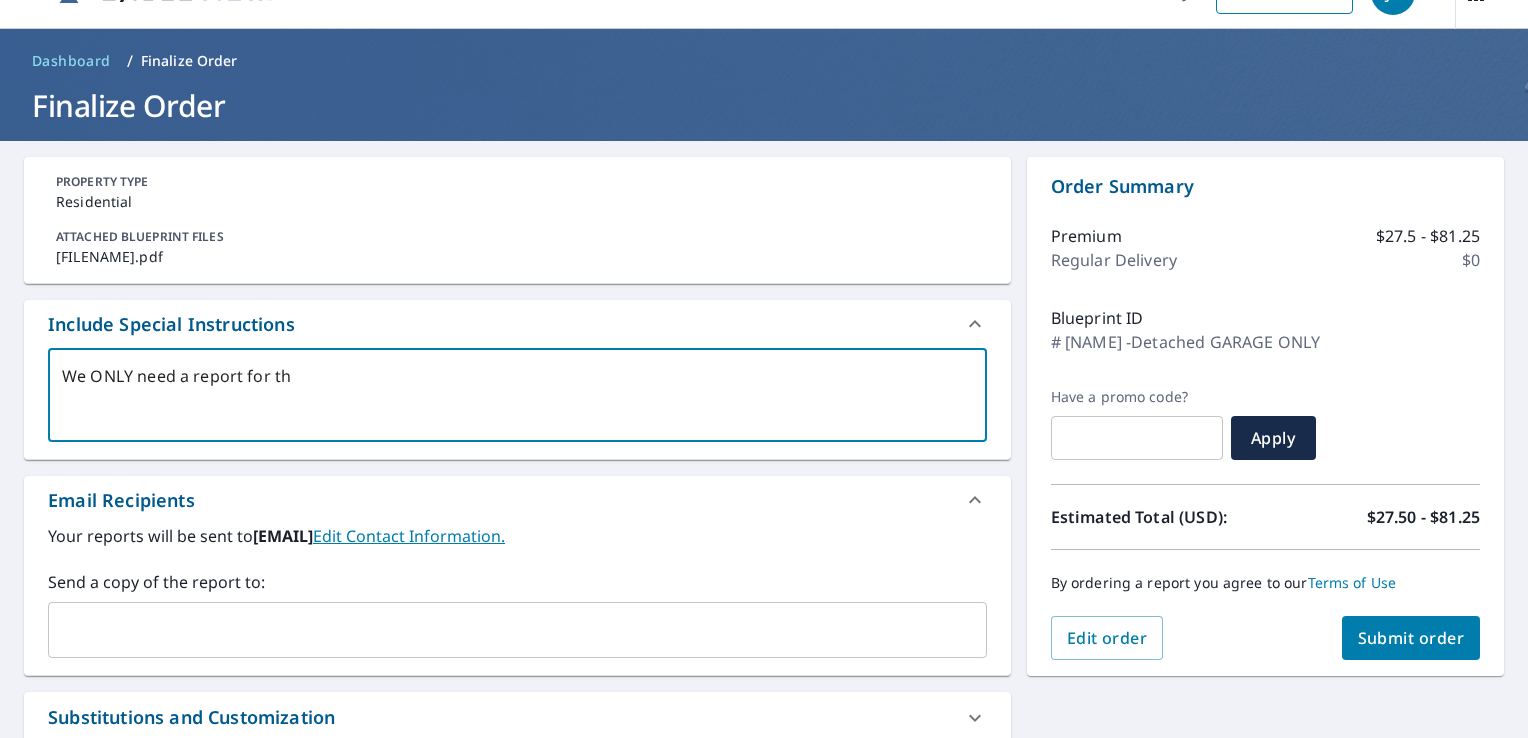 type on "We ONLY need a report for the" 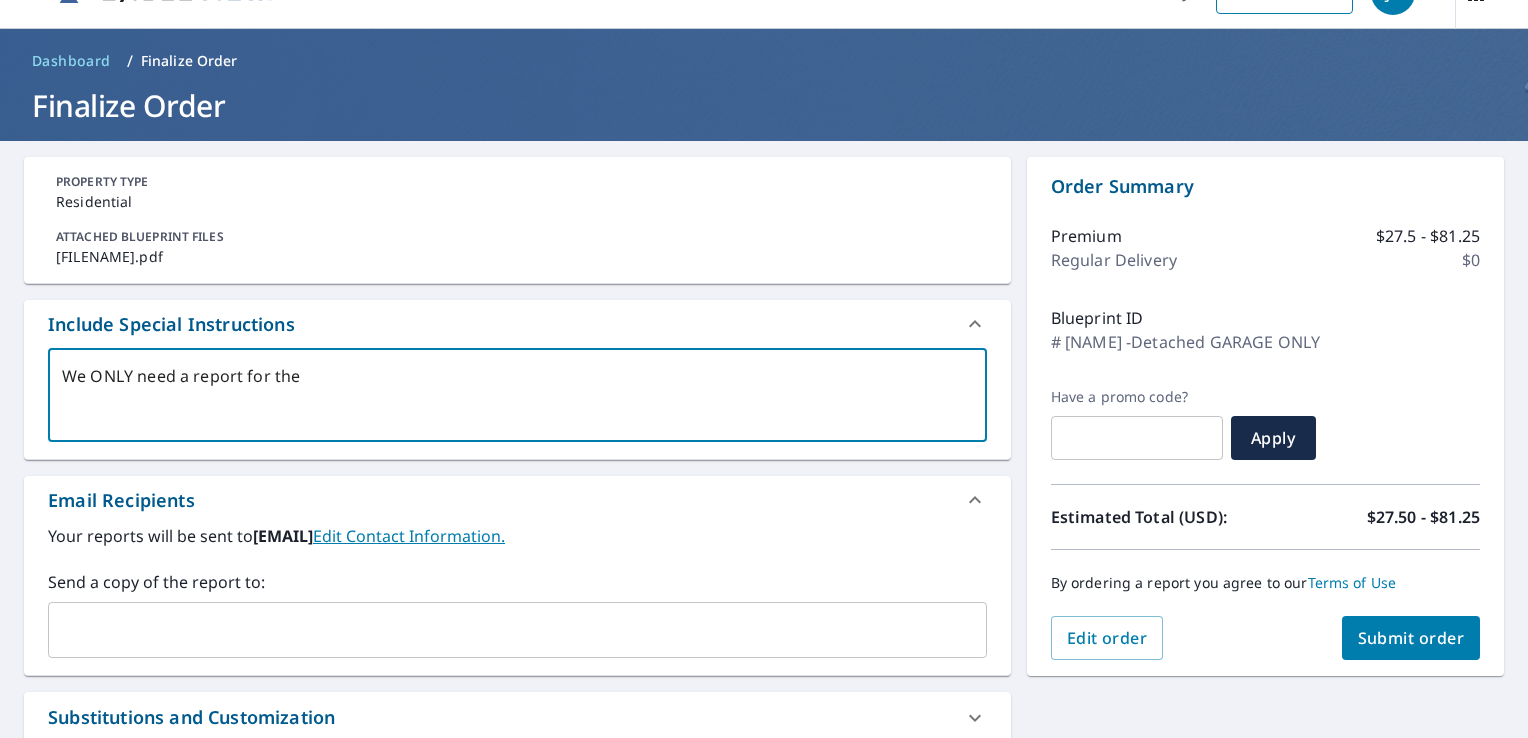 type on "x" 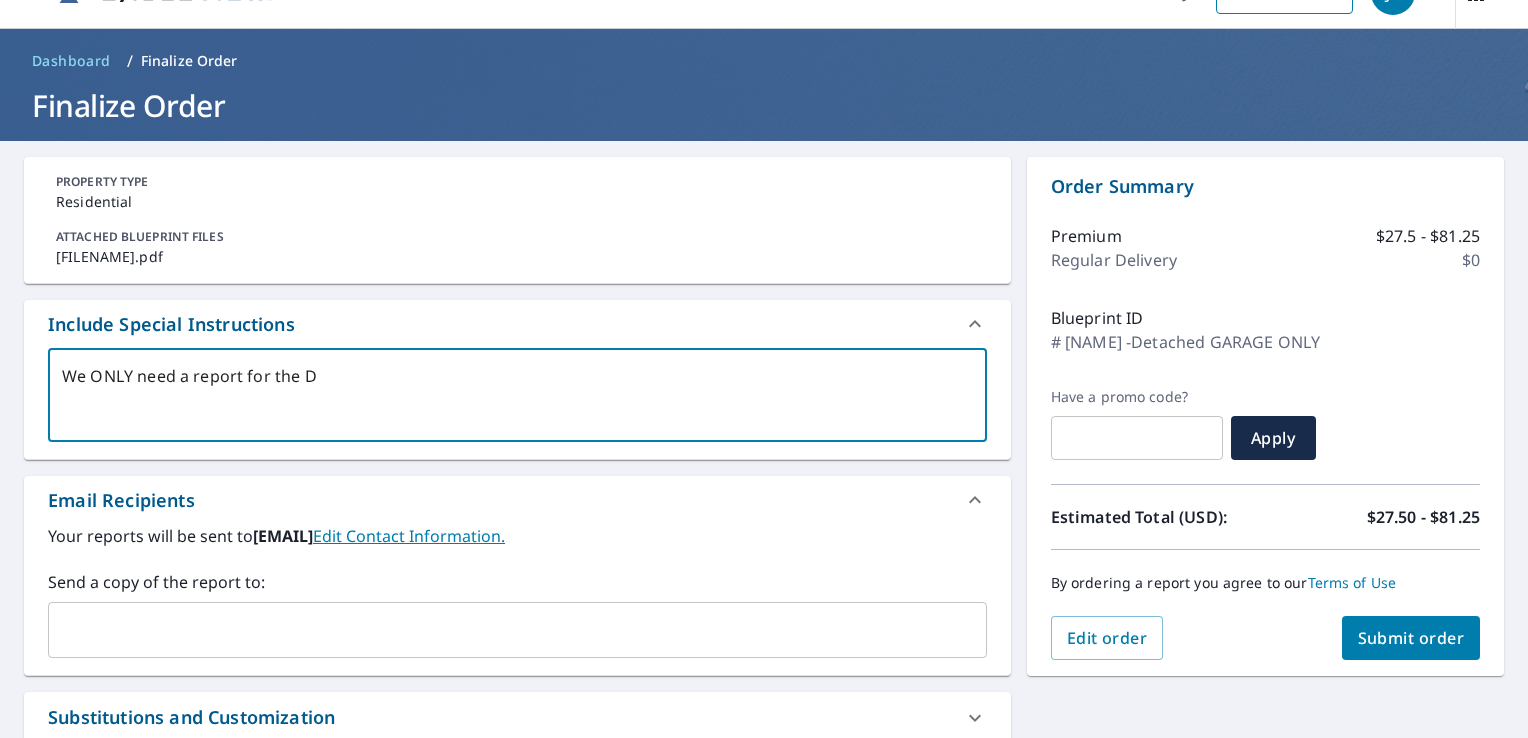 type on "We ONLY need a report for the DE" 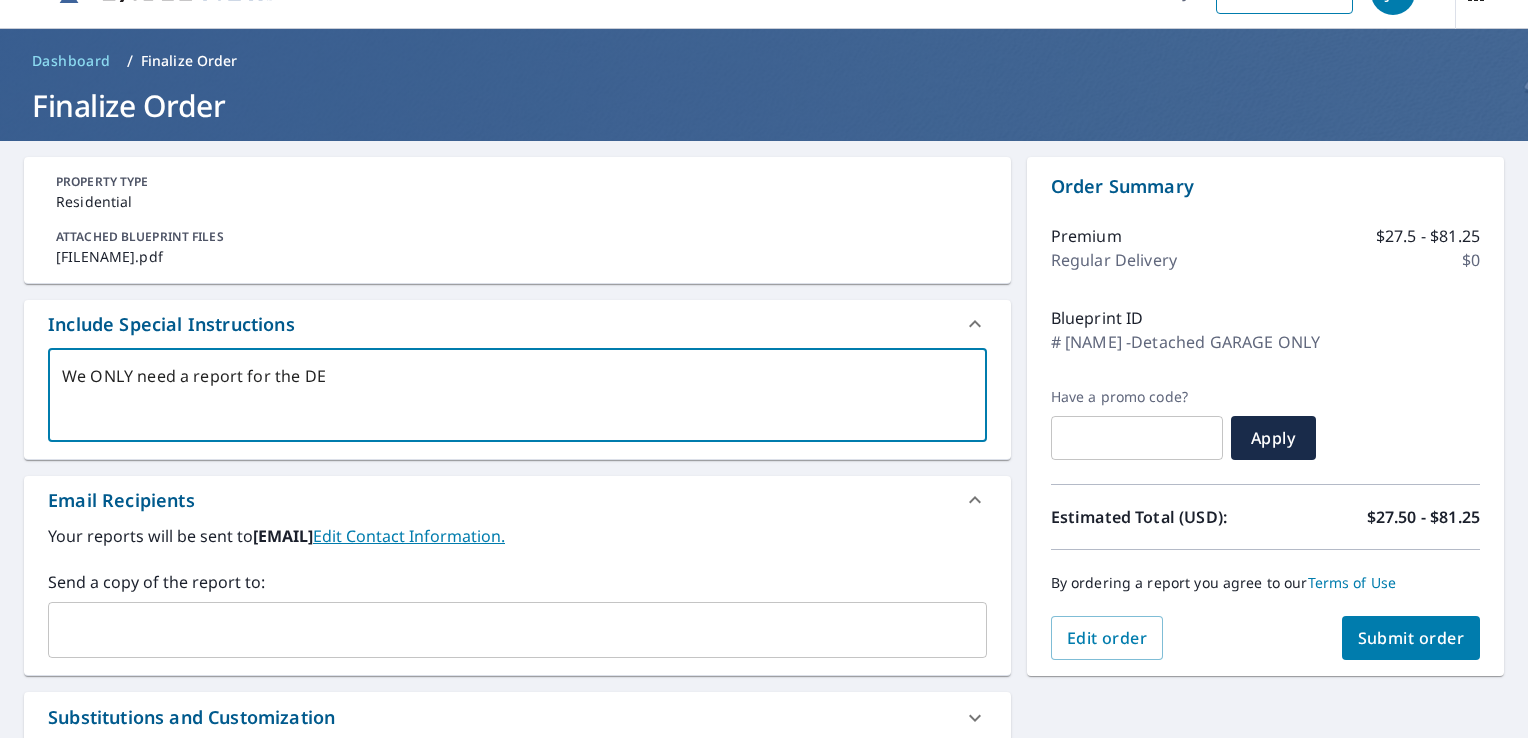 type on "We ONLY need a report for the DET" 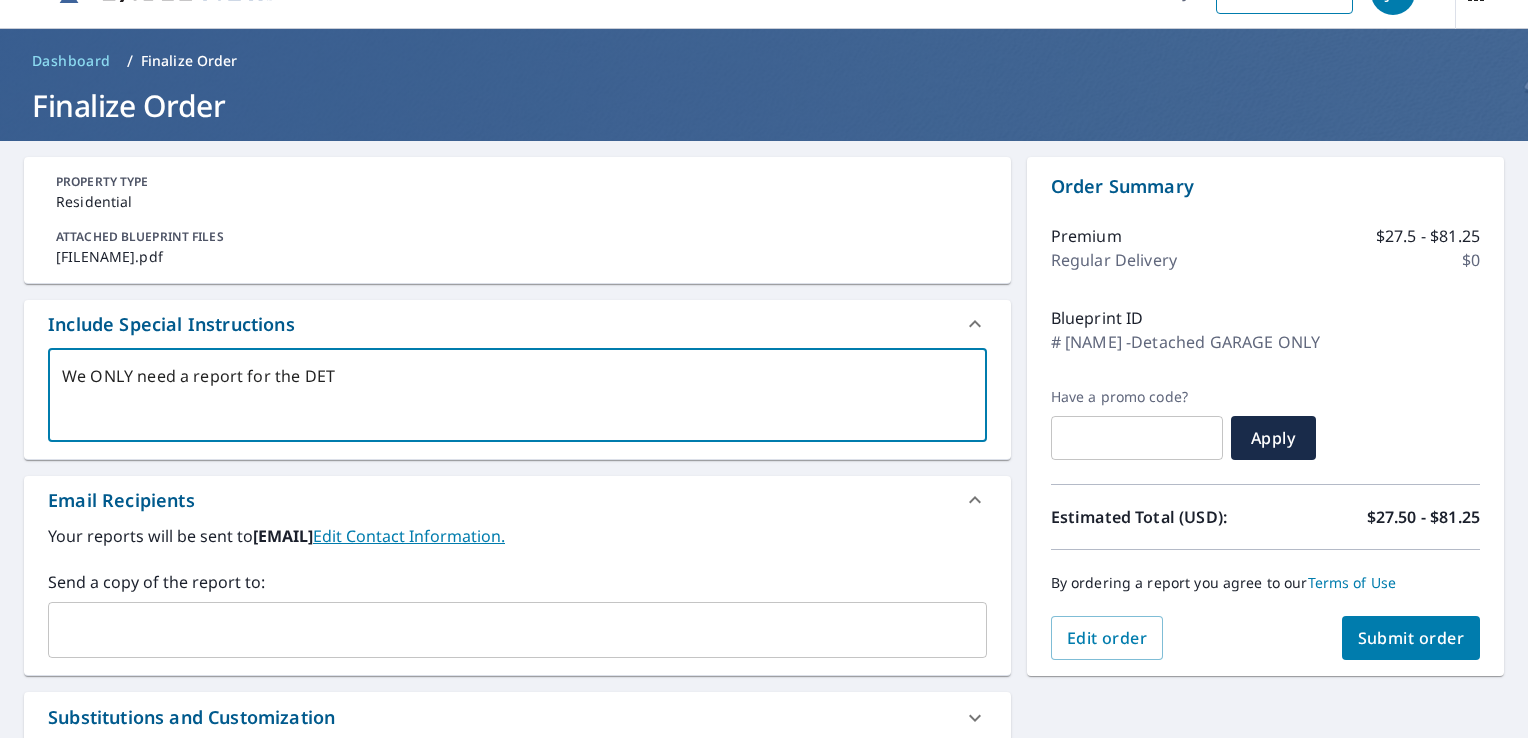 type on "We ONLY need a report for the DETA" 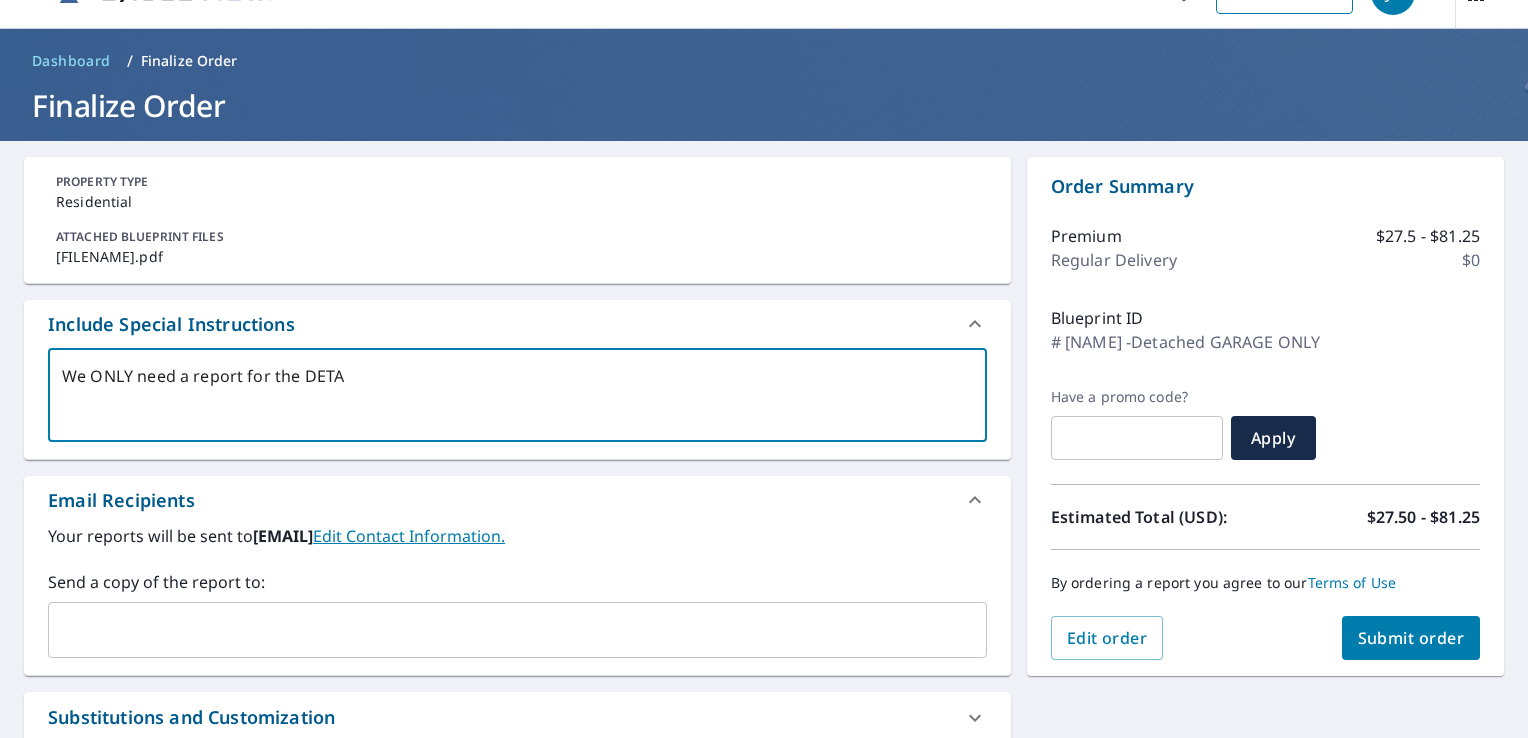 type on "We ONLY need a report for the DETAC" 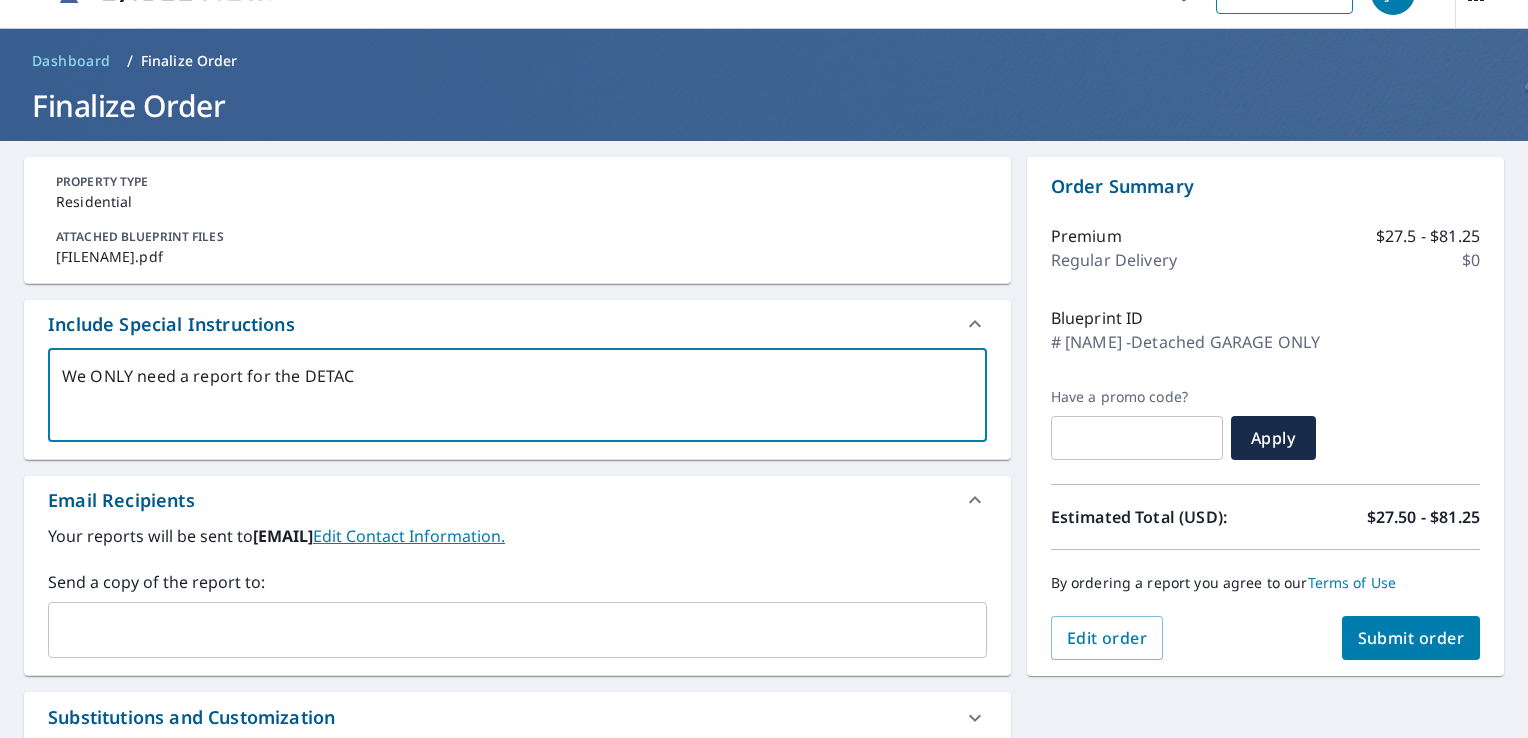 type on "We ONLY need a report for the DETACH" 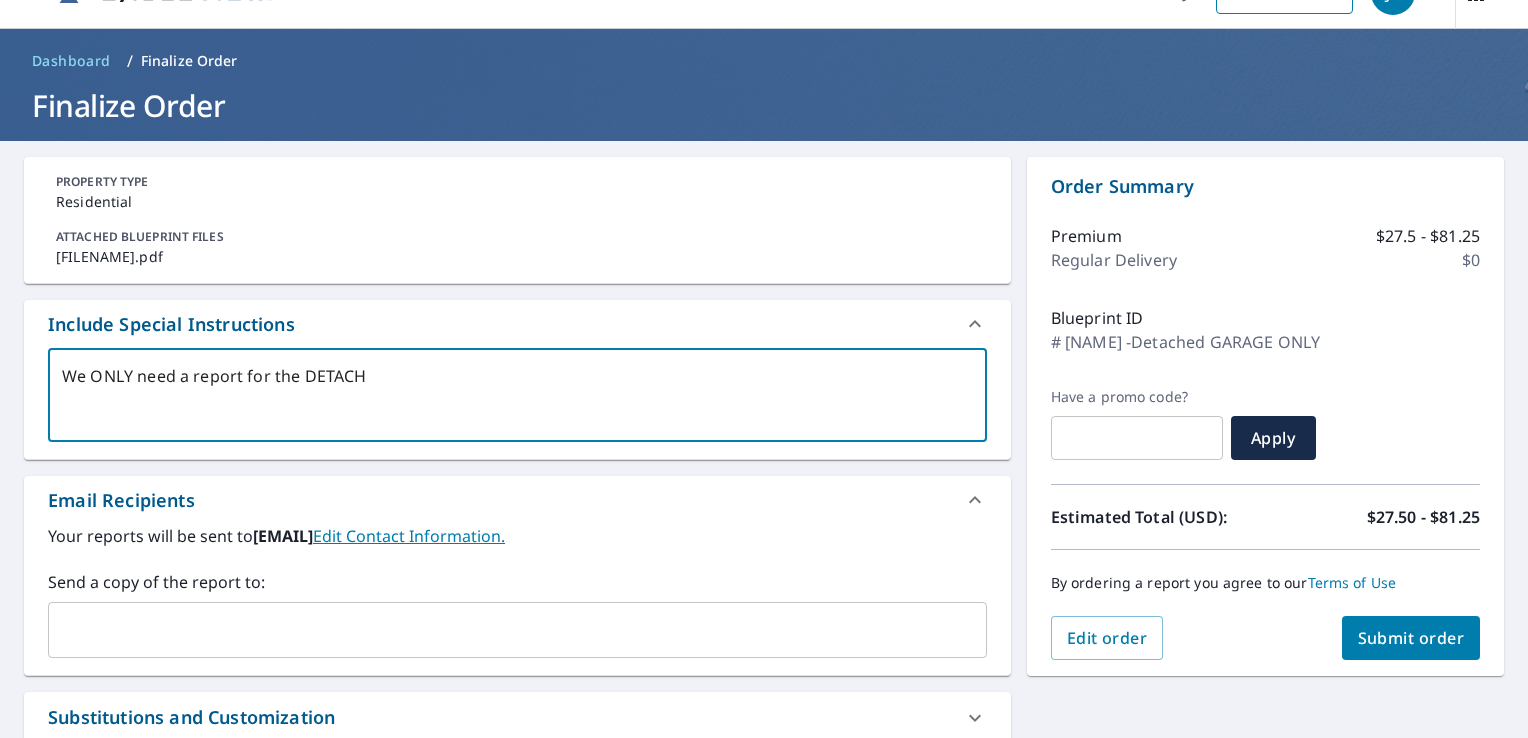 type on "We ONLY need a report for the DETACHE" 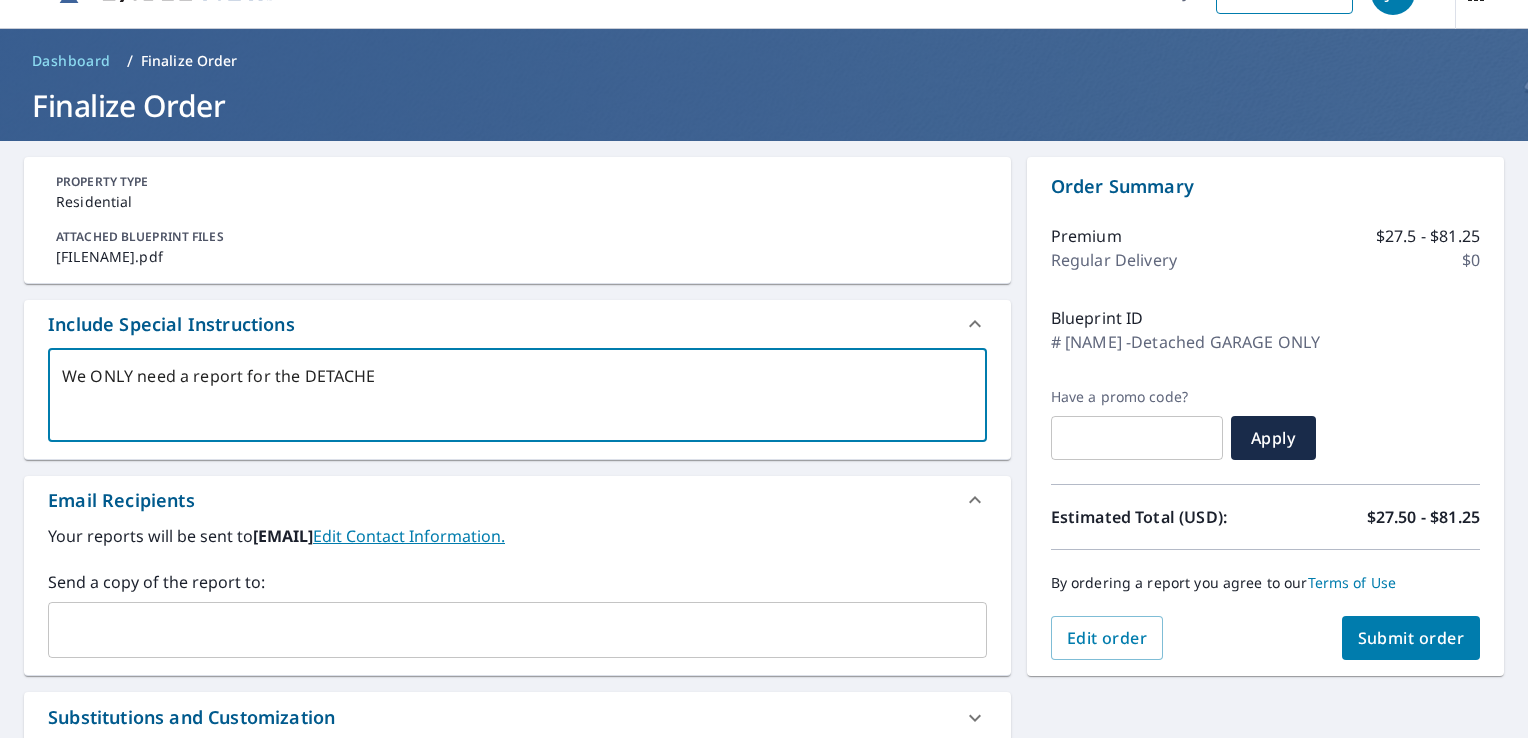type on "We ONLY need a report for the DETACHED" 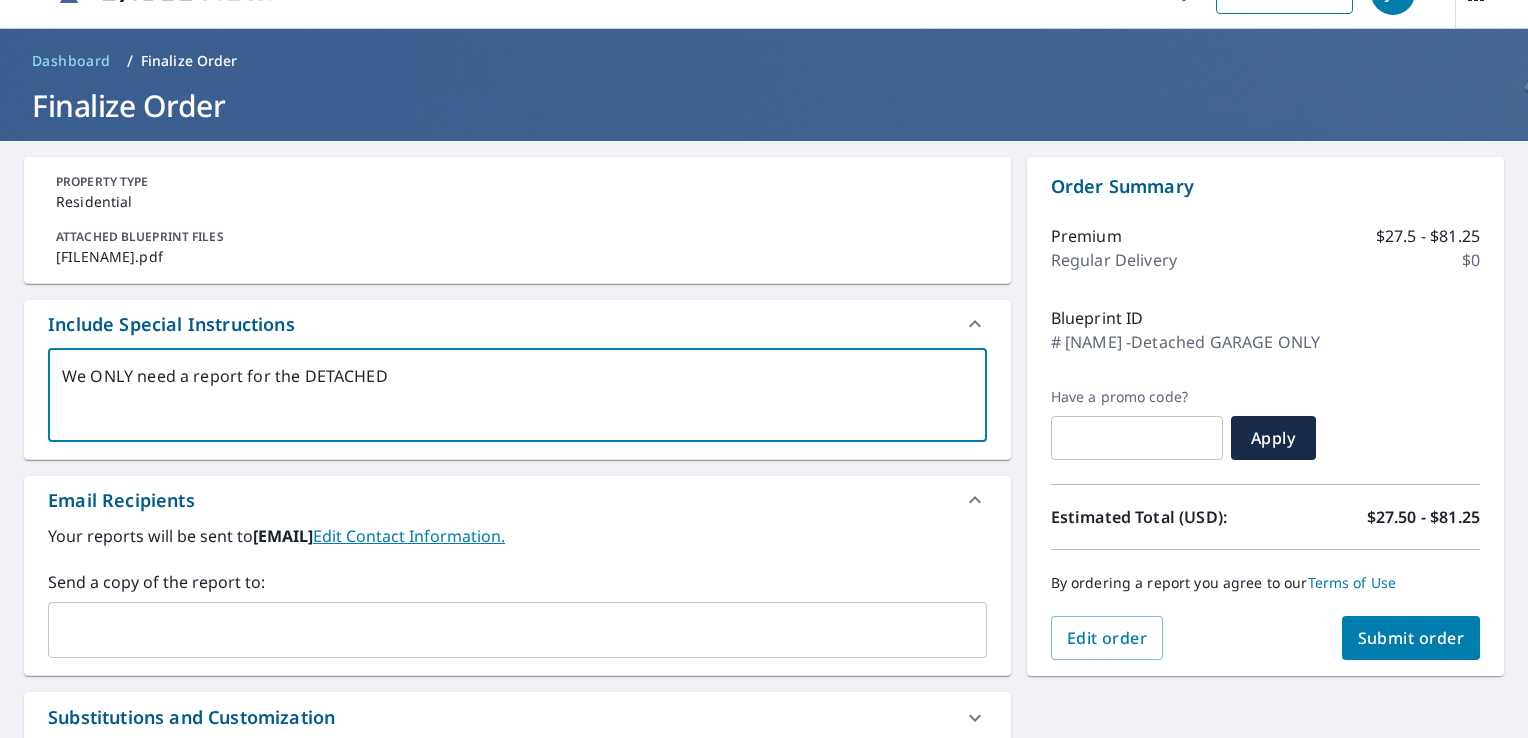 type on "We ONLY need a report for the DETACHED" 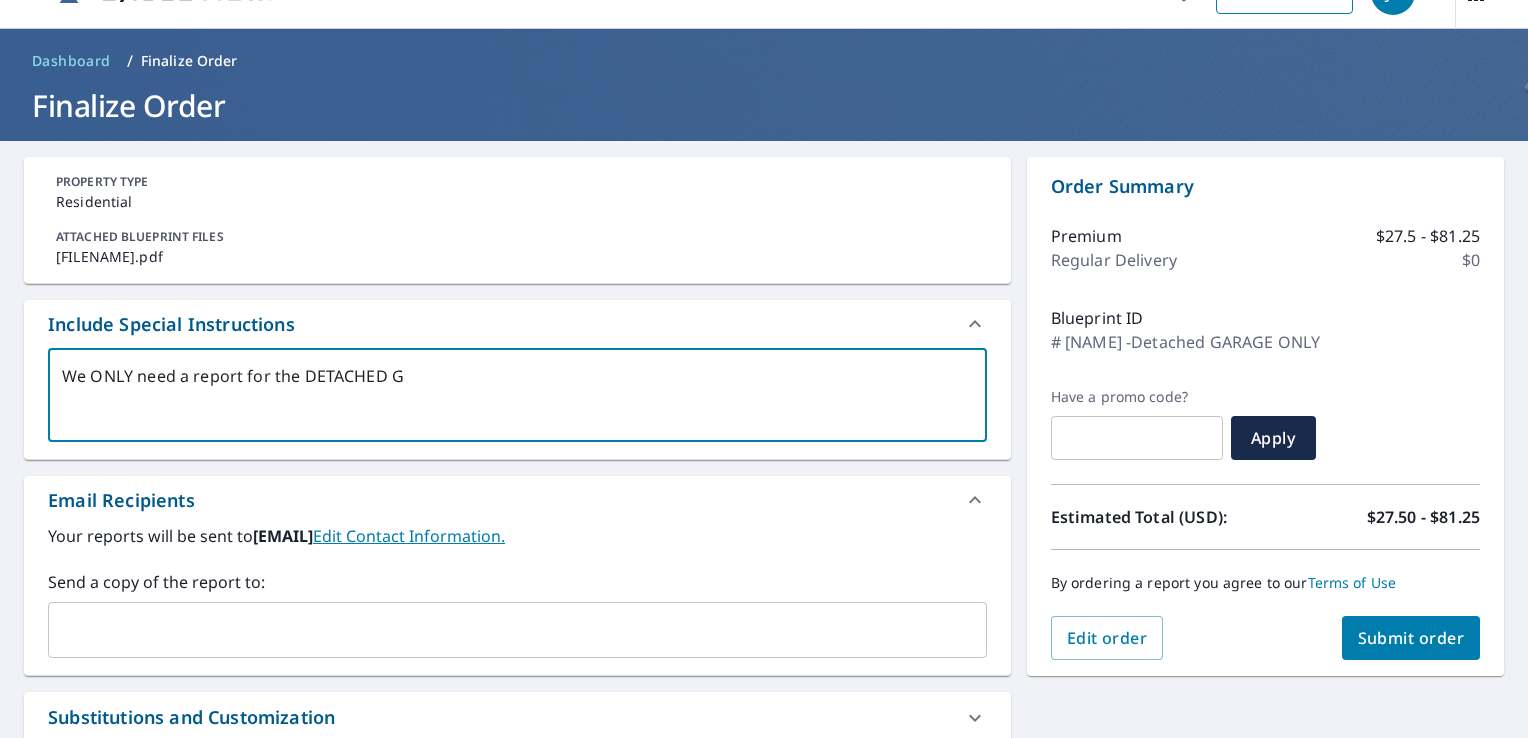 type on "We ONLY need a report for the DETACHED GA" 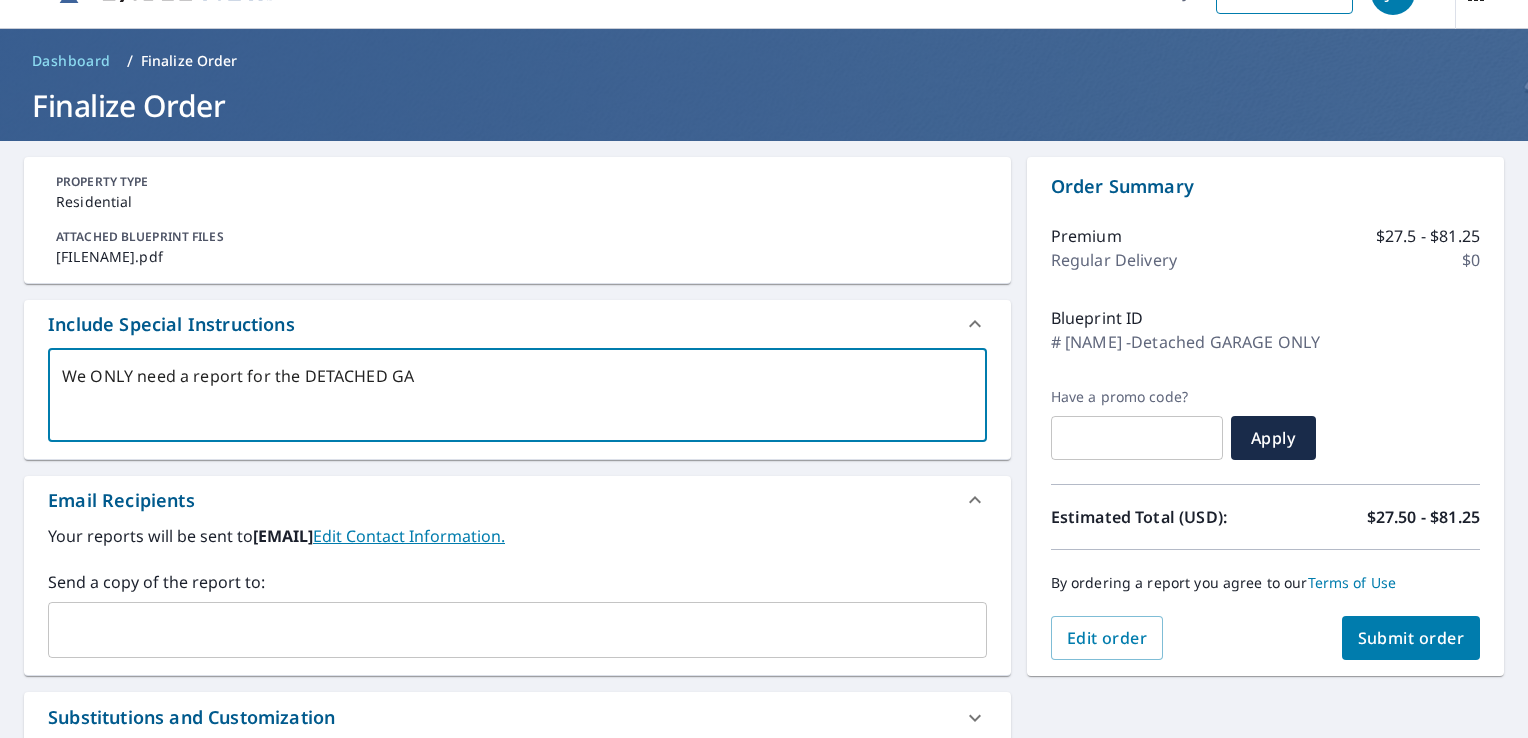 type on "We ONLY need a report for the DETACHED GAR" 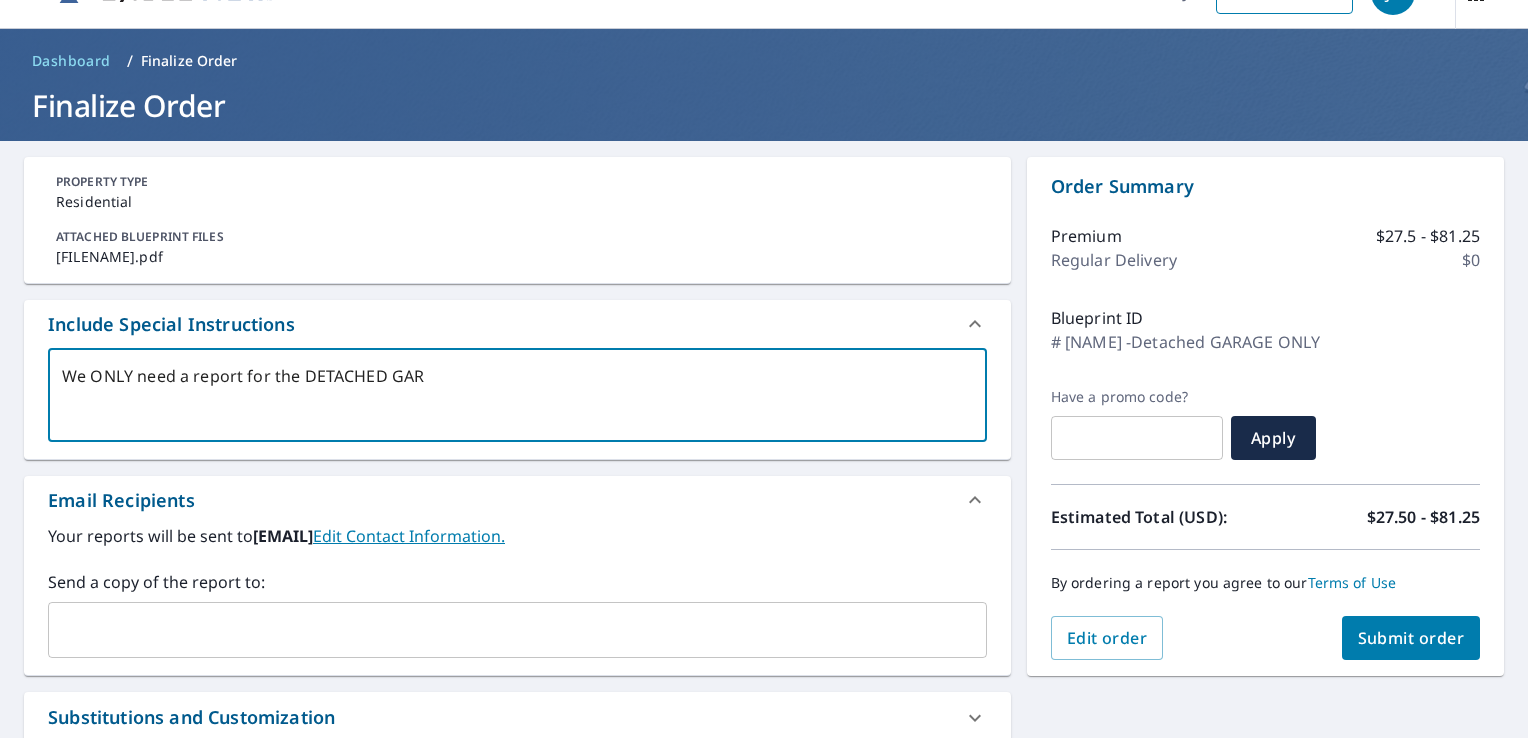 type on "We ONLY need a report for the DETACHED GARA" 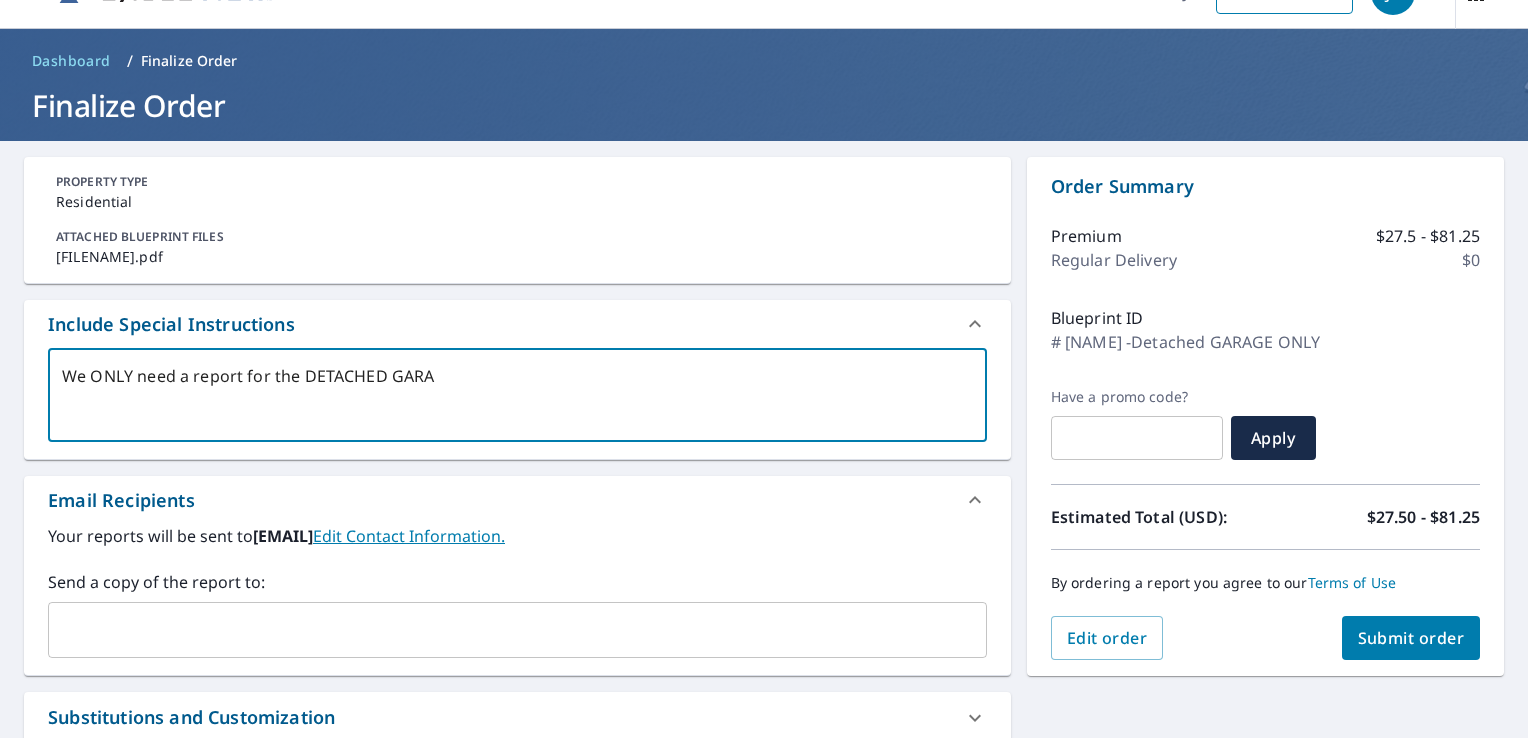 type on "We ONLY need a report for the DETACHED GARAG" 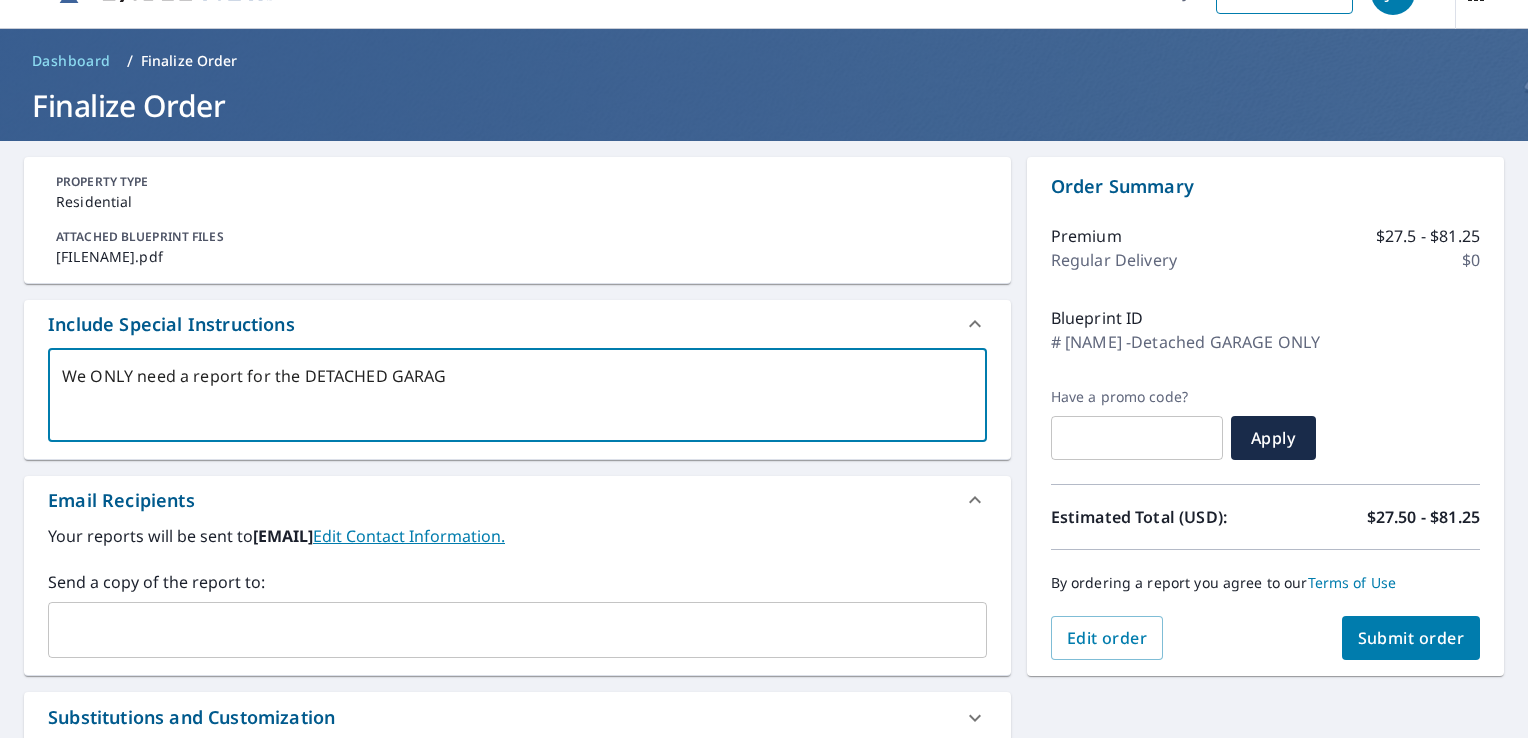 type on "We ONLY need a report for the DETACHED GARAGE" 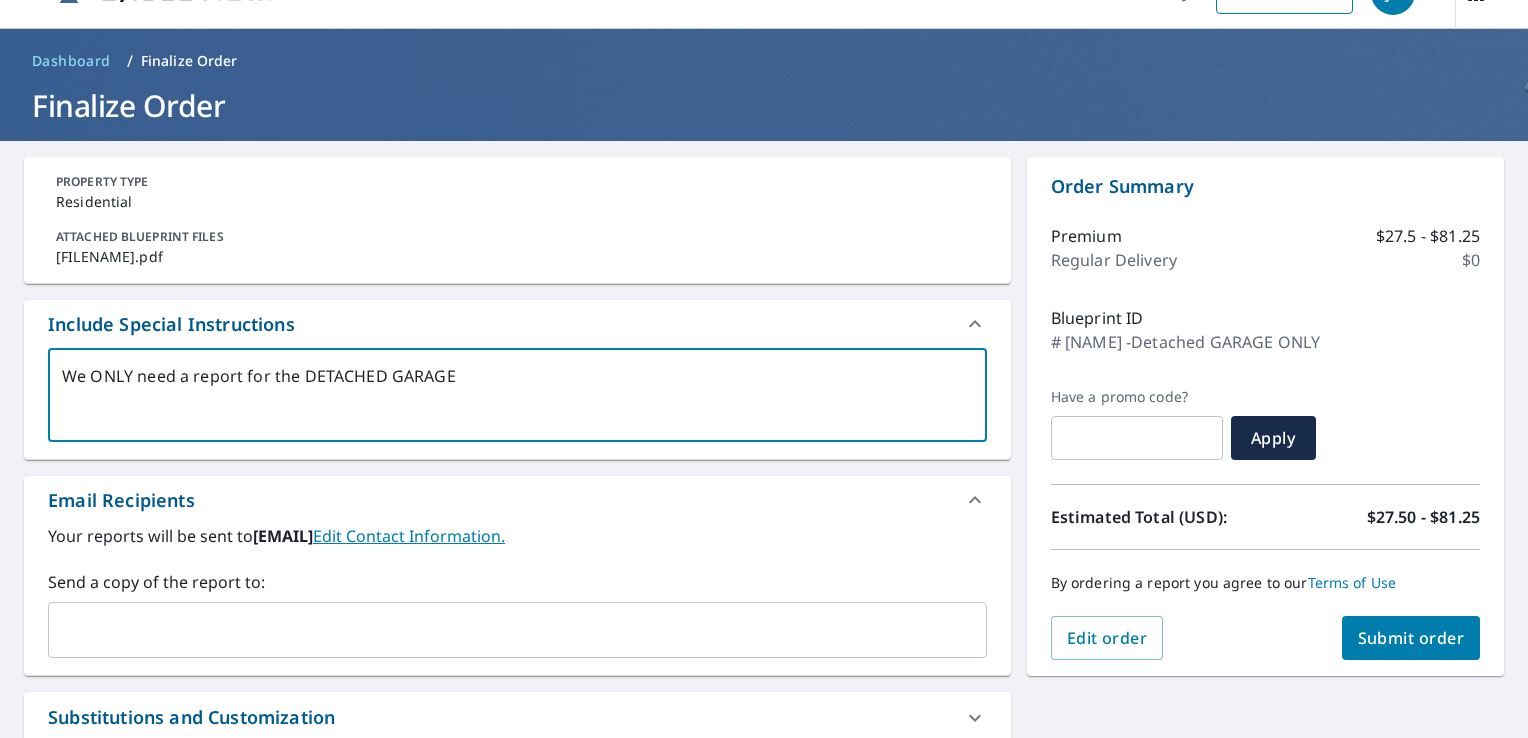 type on "We ONLY need a report for the DETACHED GARAGE" 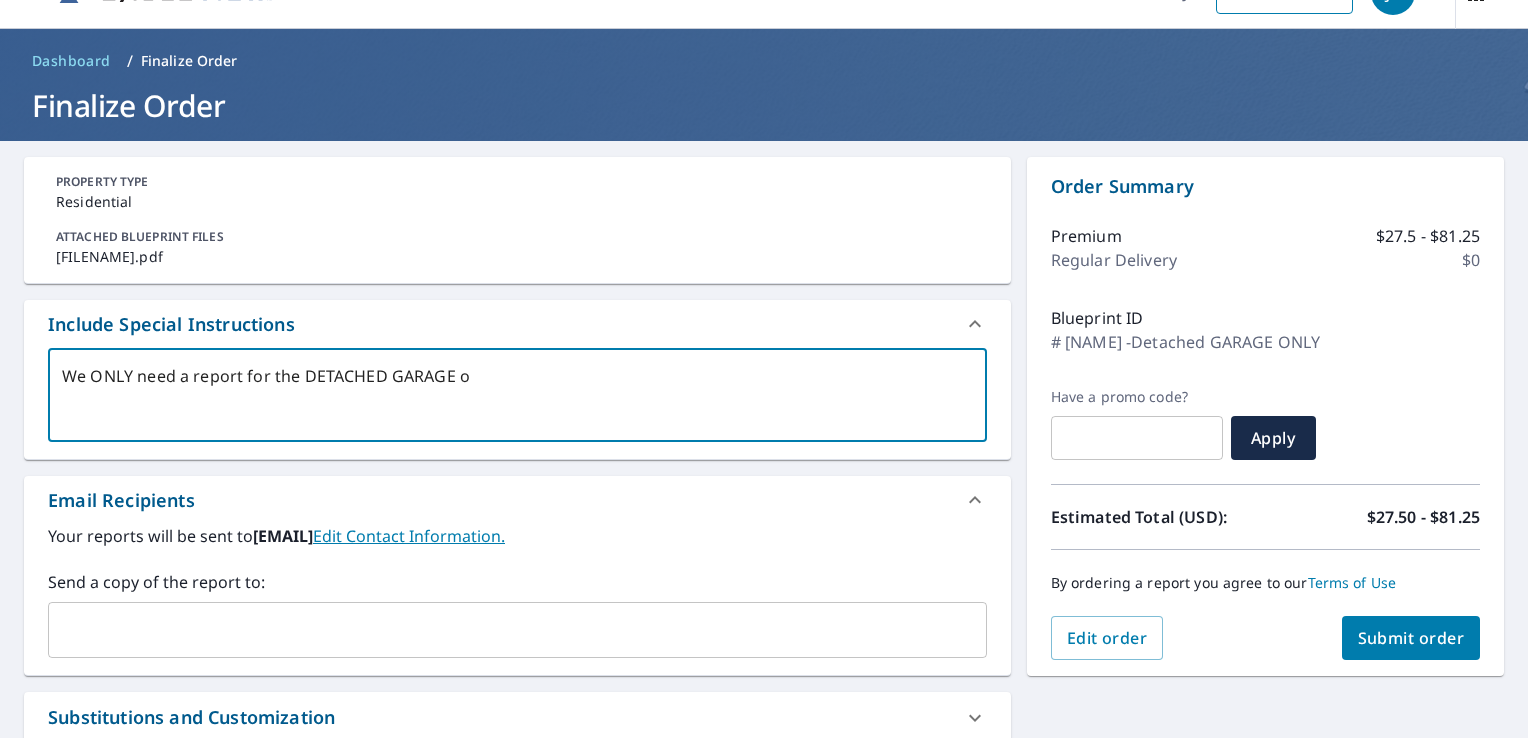 type on "We ONLY need a report for the DETACHED GARAGE on" 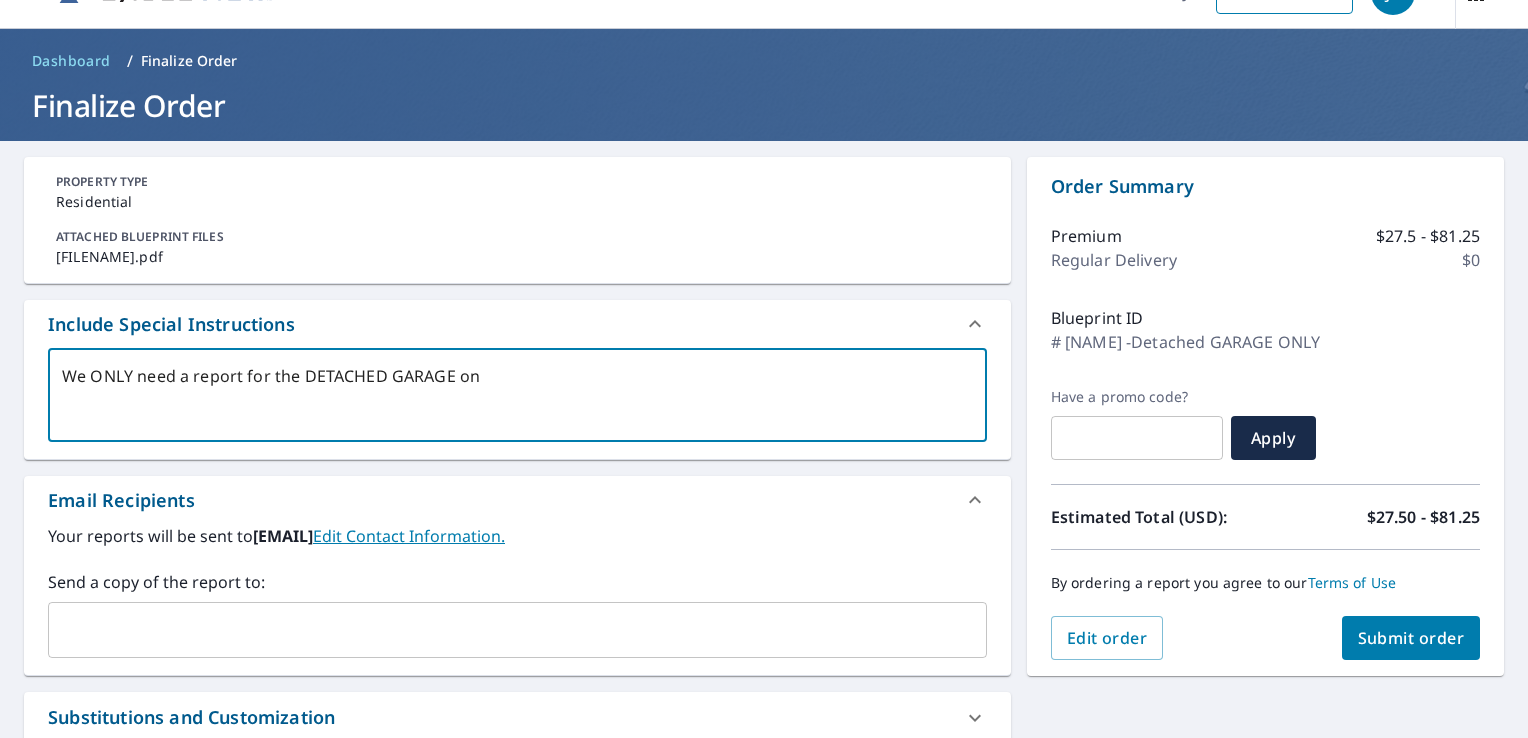type on "We ONLY need a report for the DETACHED GARAGE on" 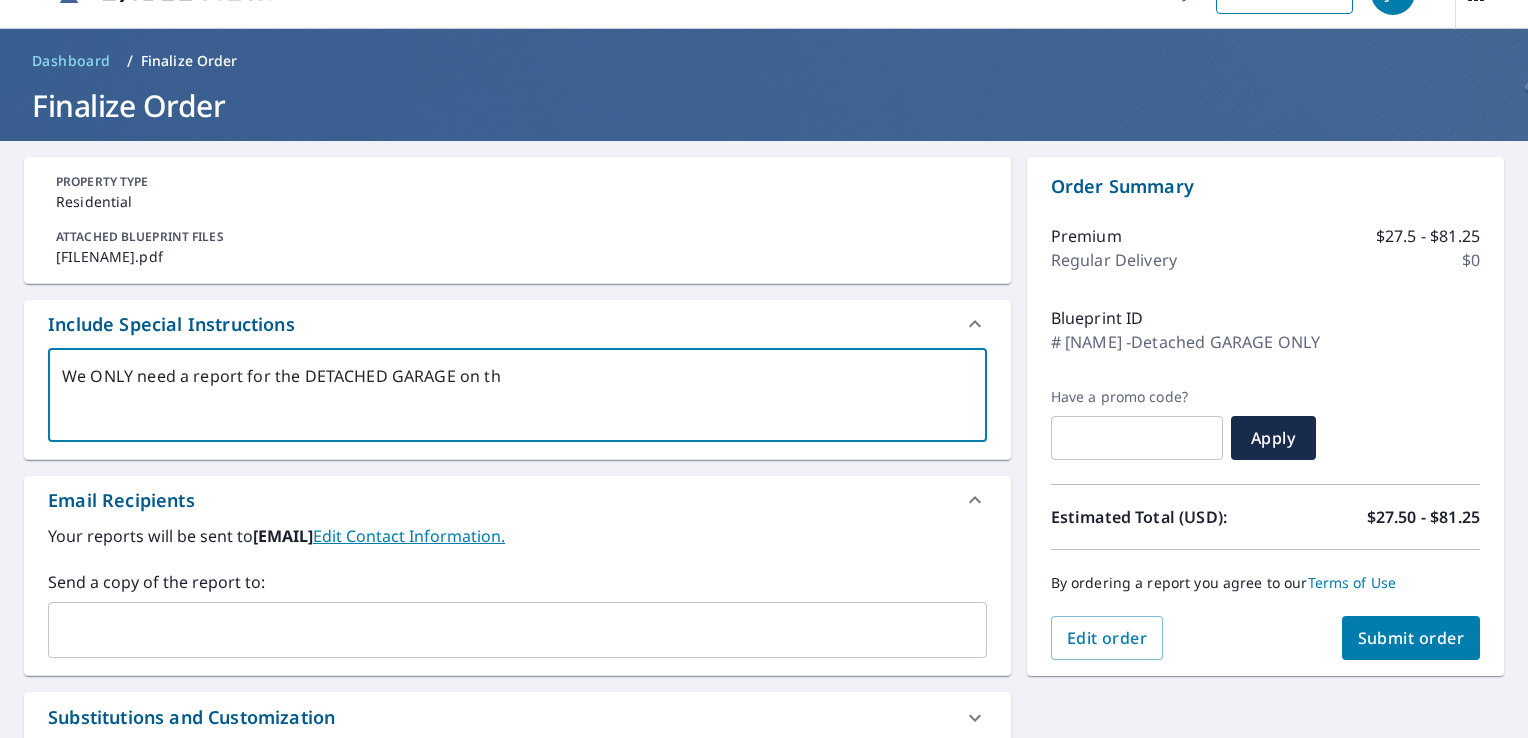 type on "We ONLY need a report for the DETACHED GARAGE on thi" 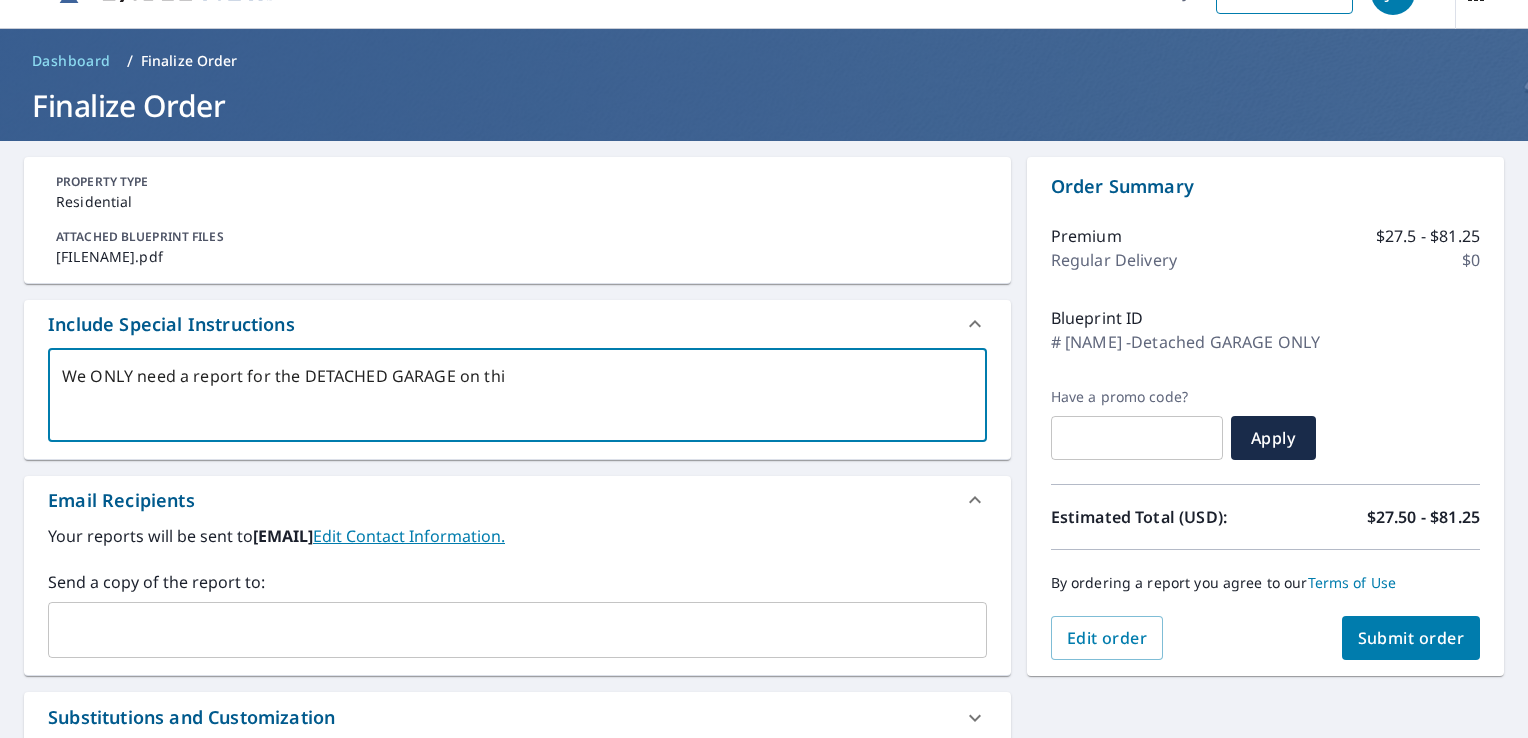 type on "We ONLY need a report for the DETACHED GARAGE on this" 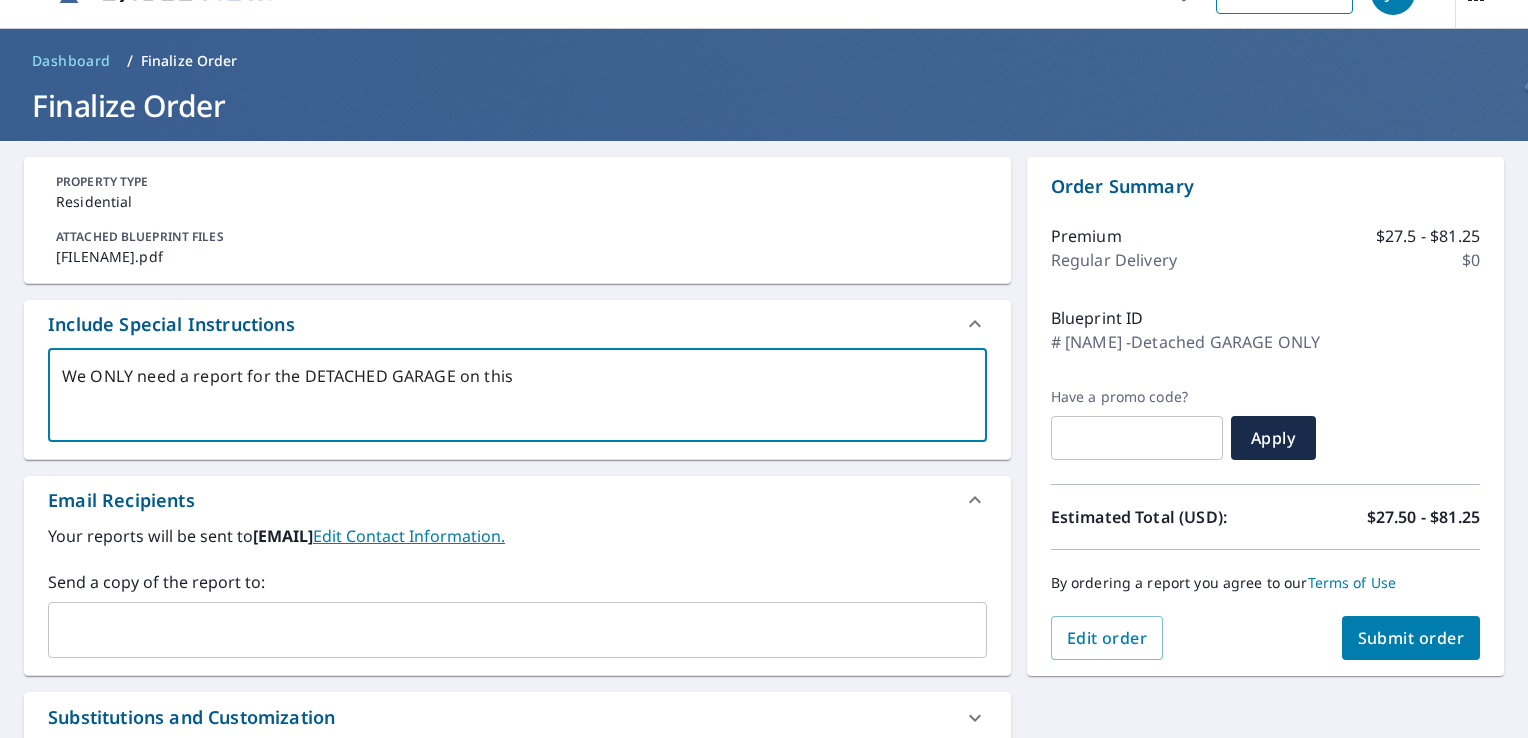 type on "We ONLY need a report for the DETACHED GARAGE on this" 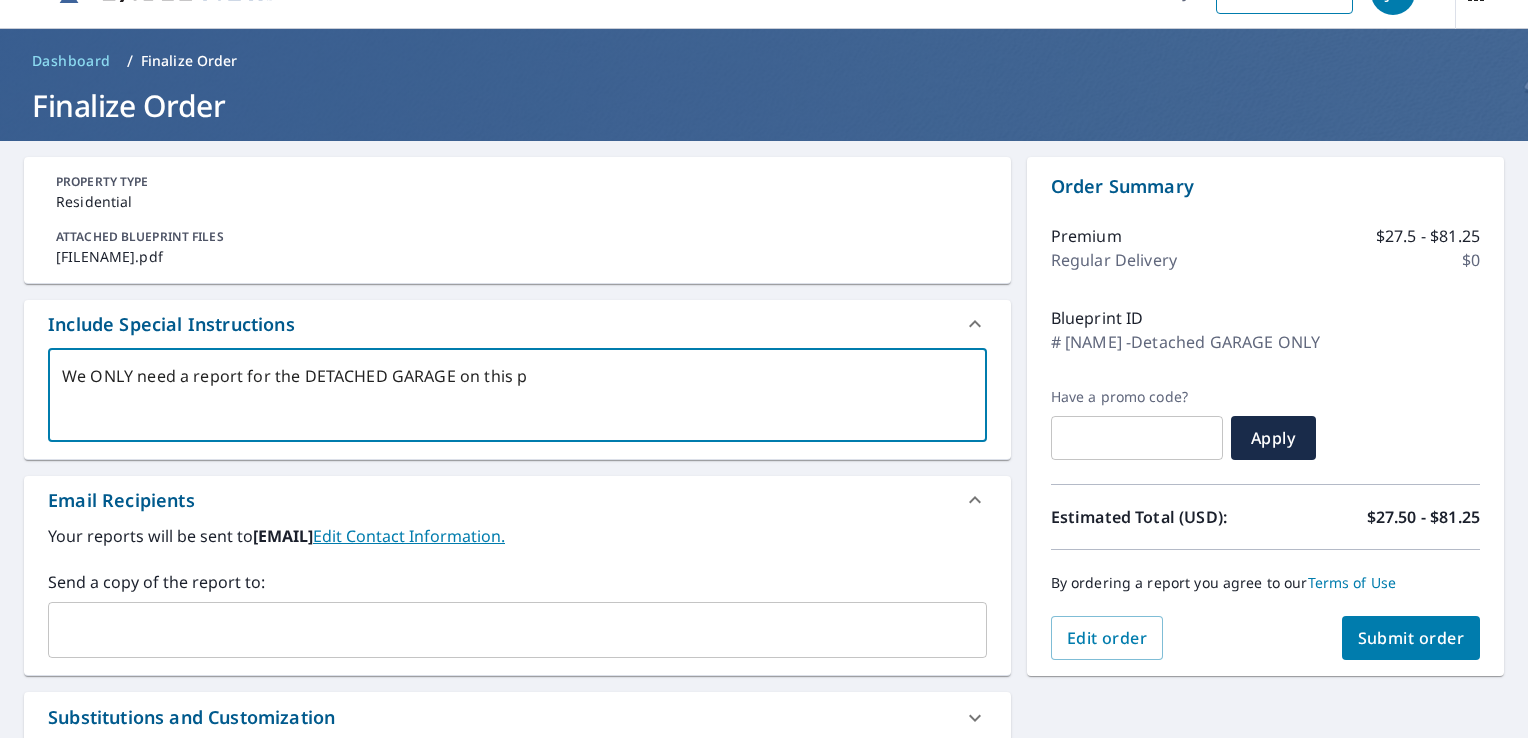 type on "We ONLY need a report for the DETACHED GARAGE on this pr" 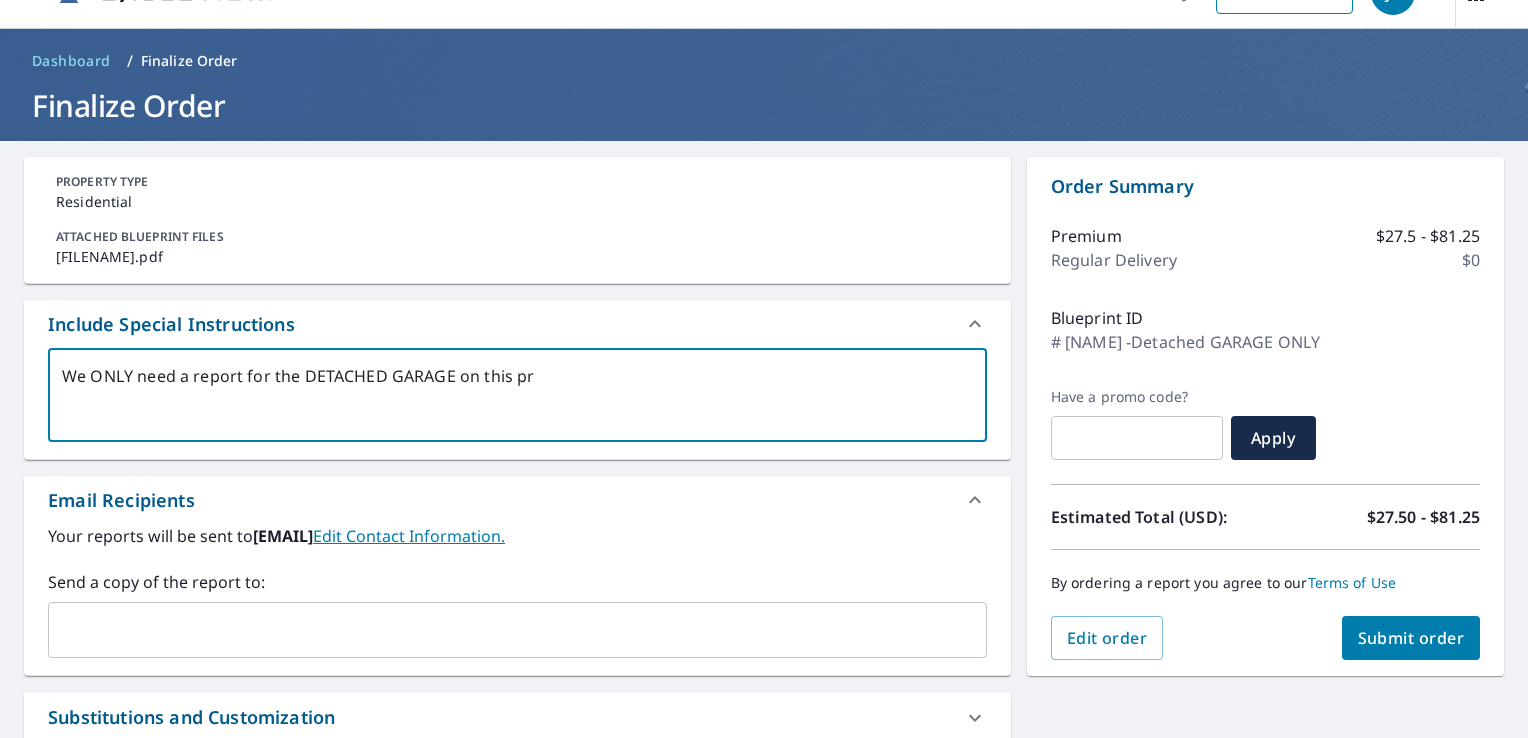 type on "x" 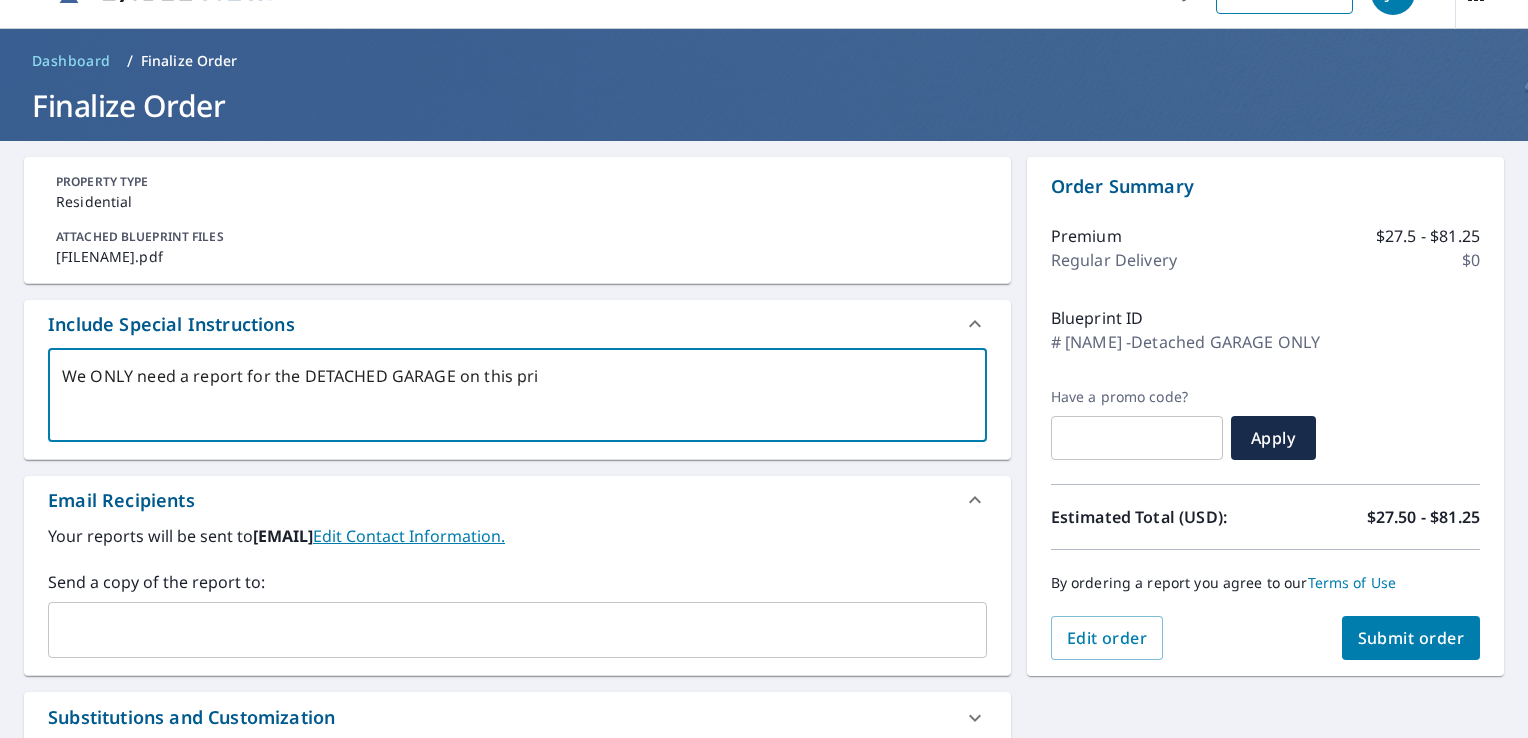 type on "We ONLY need a report for the DETACHED GARAGE on this prin" 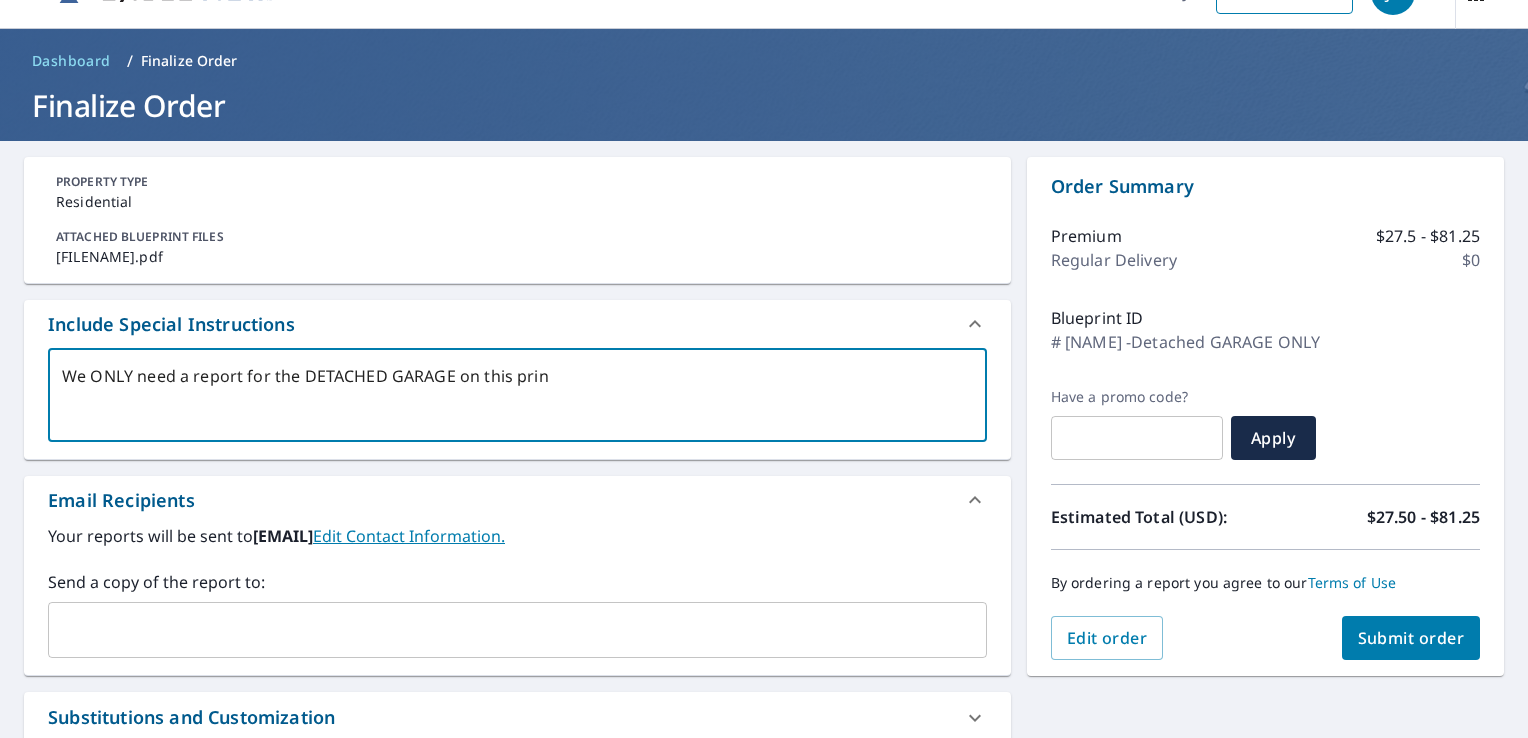 type on "We ONLY need a report for the DETACHED GARAGE on this print" 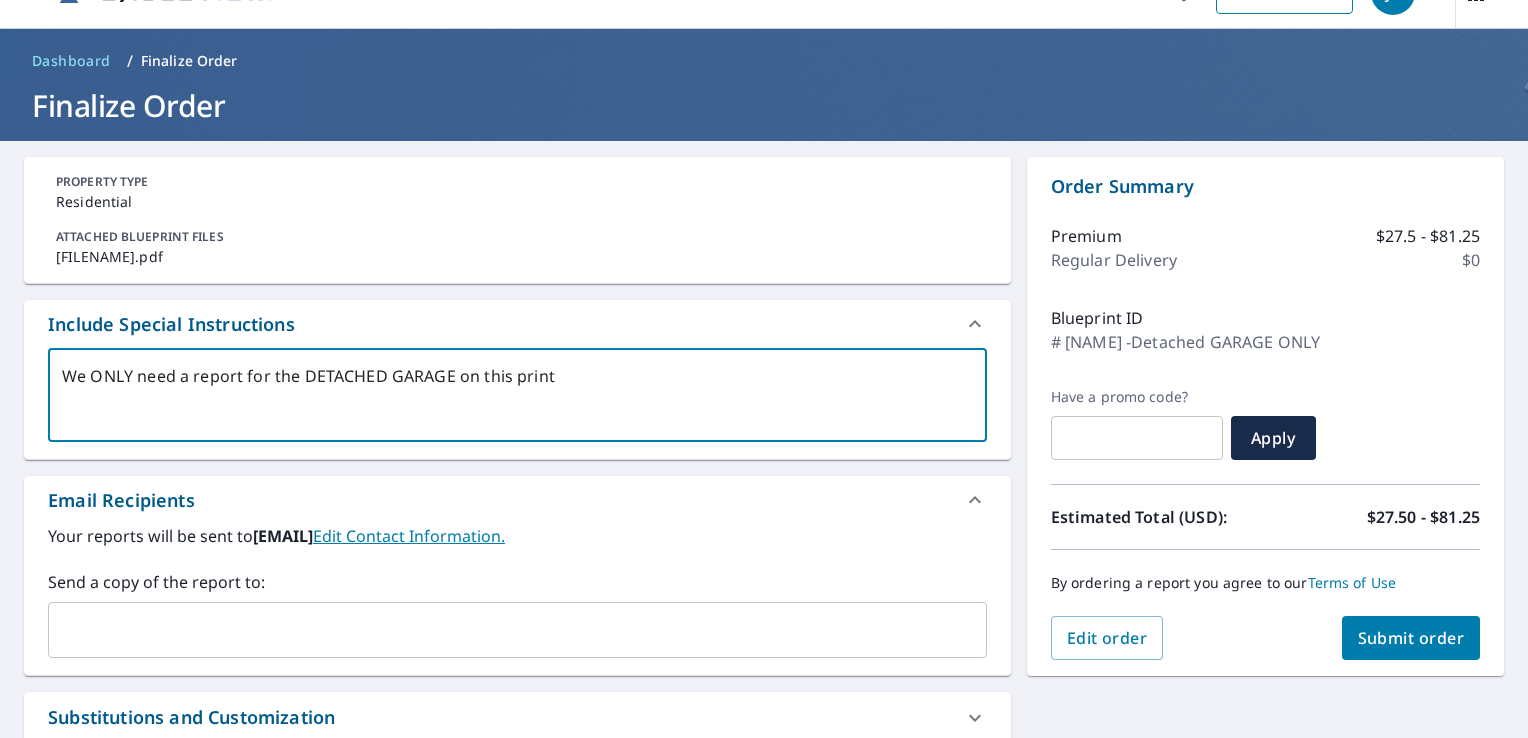 type on "We ONLY need a report for the DETACHED GARAGE on this print." 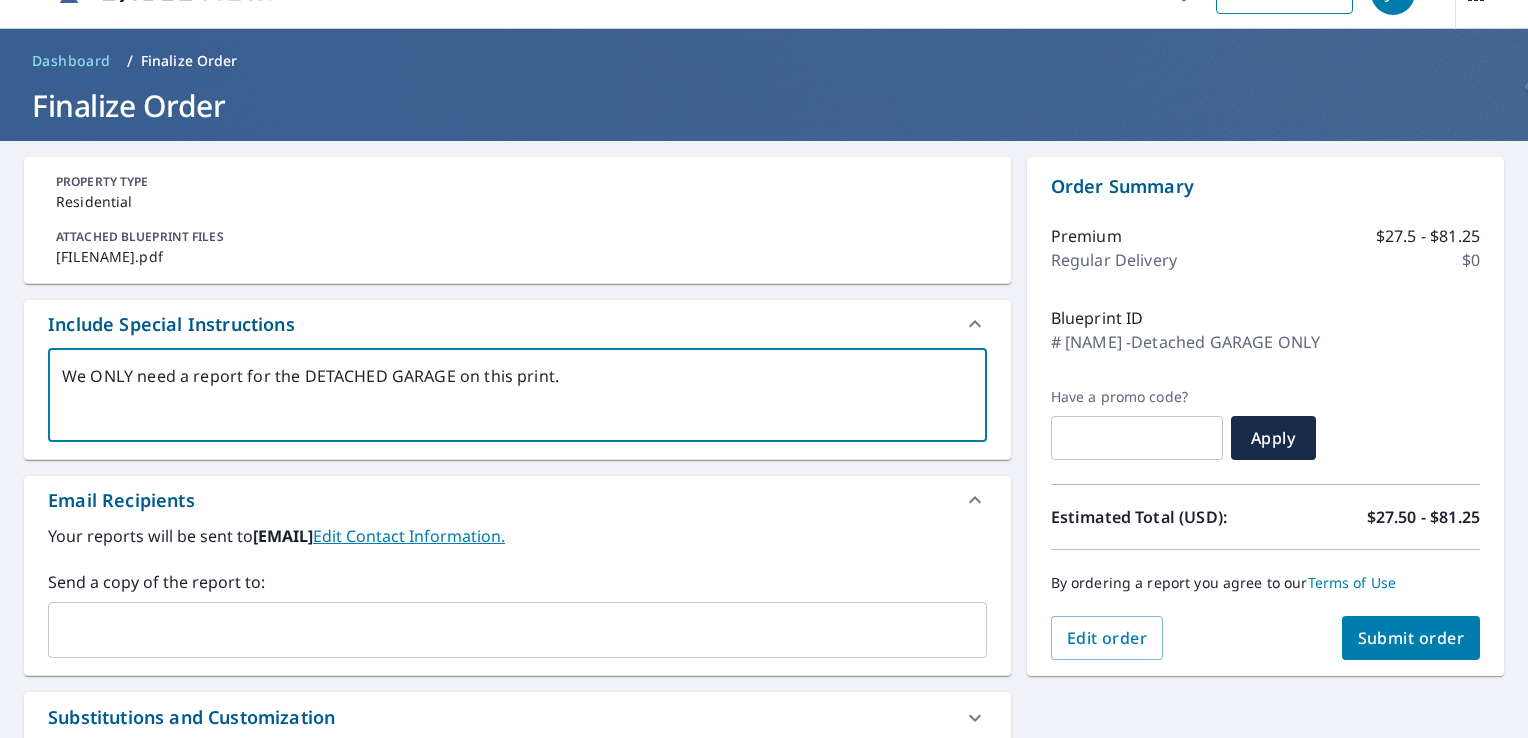 type on "We ONLY need a report for the DETACHED GARAGE on this print." 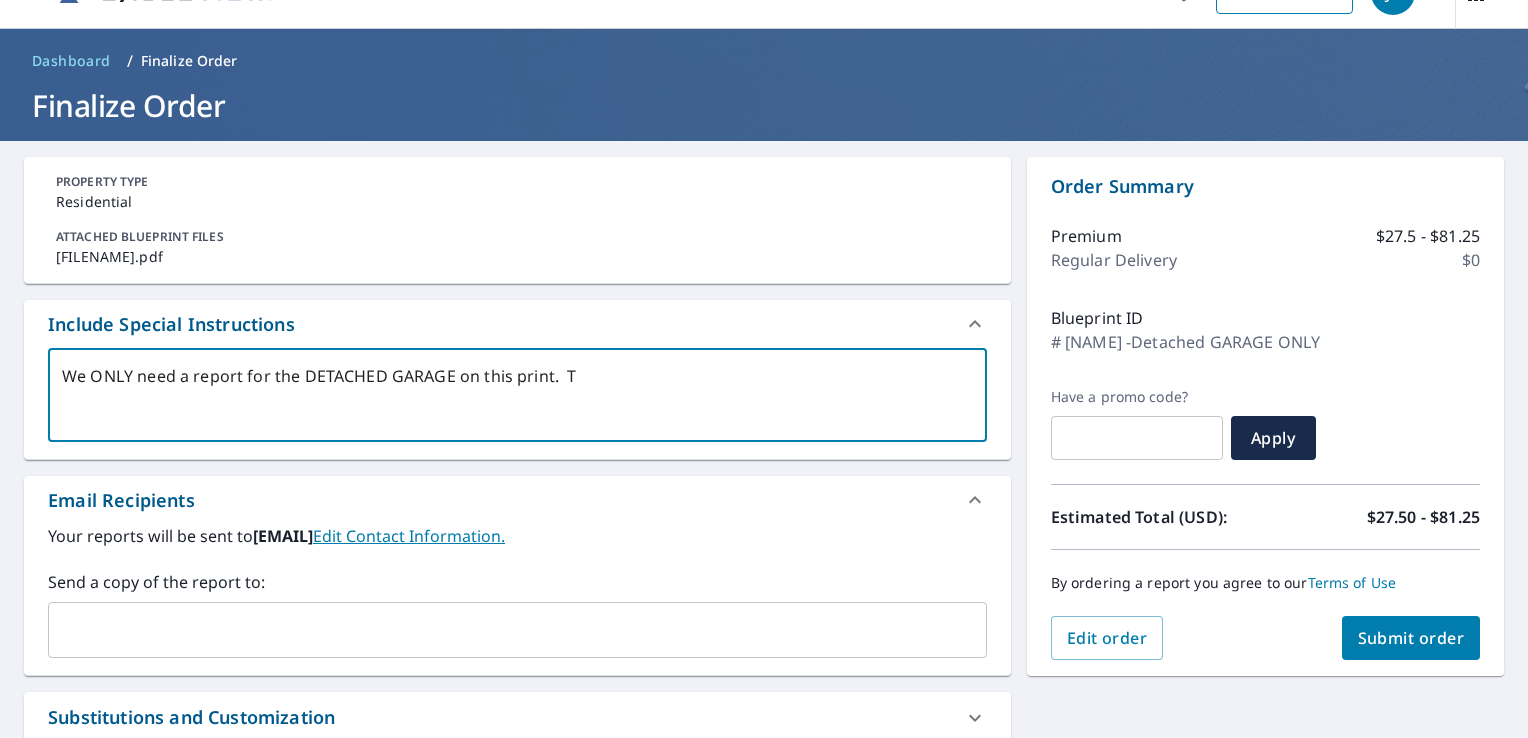 type on "We ONLY need a report for the DETACHED GARAGE on this print. Th" 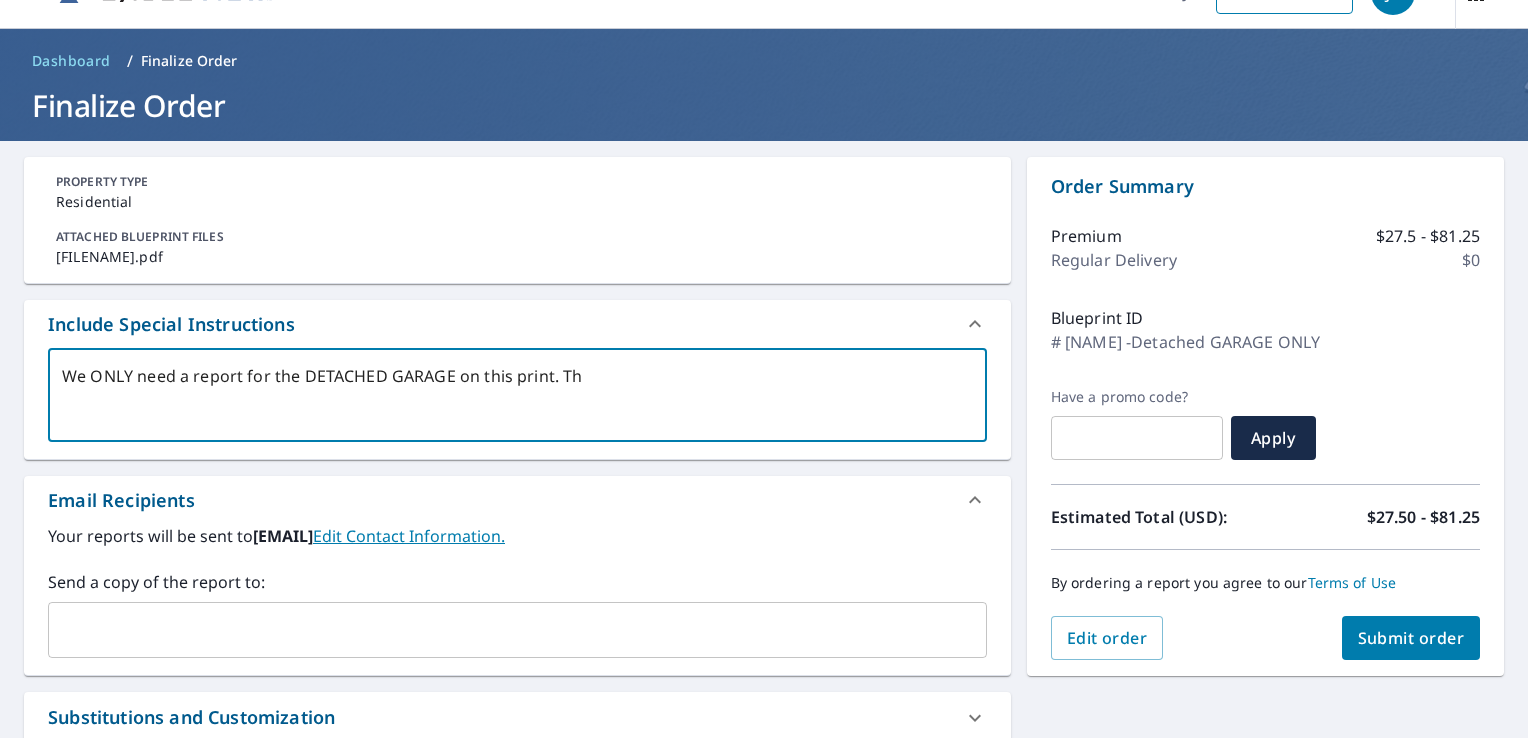 type on "We ONLY need a report for the DETACHED GARAGE on this print. Tha" 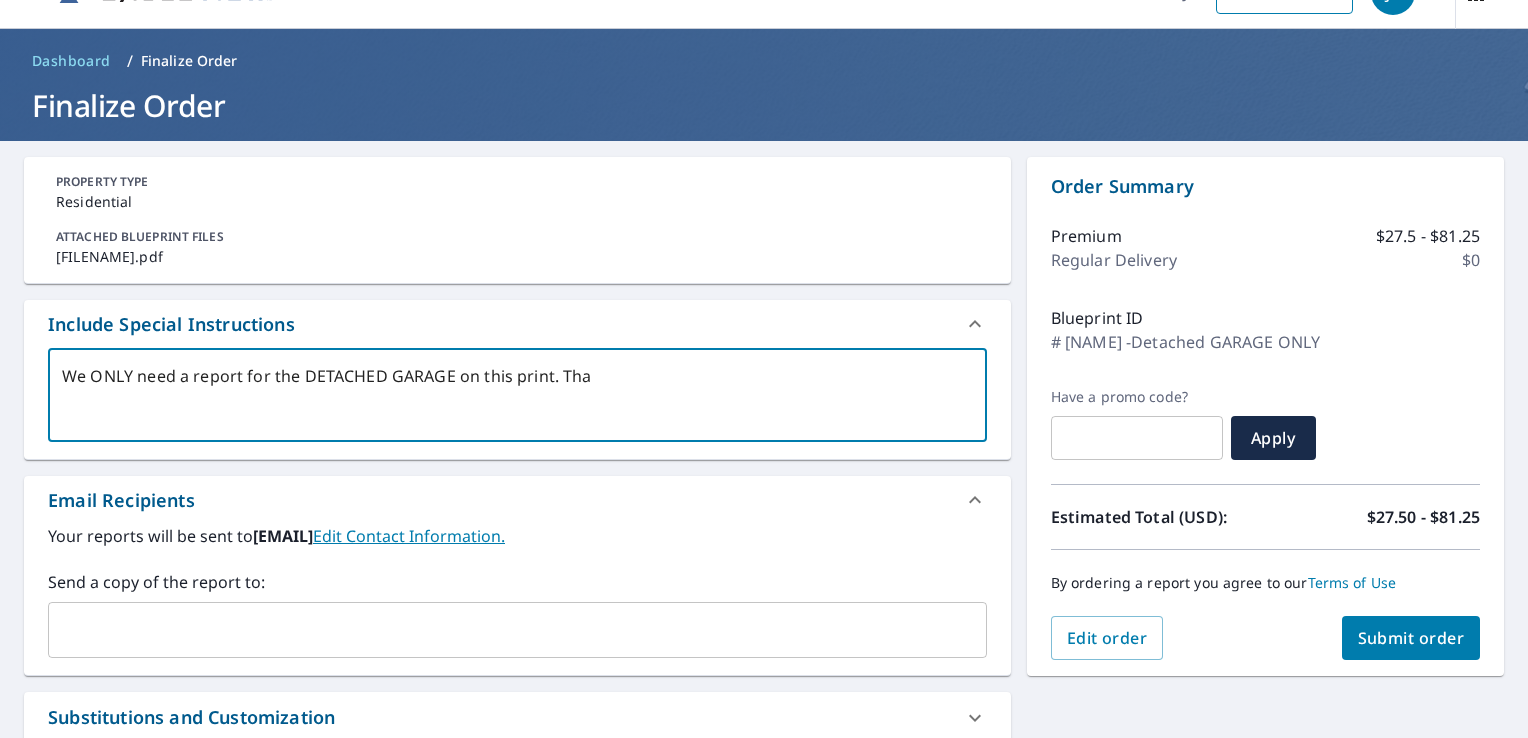 type on "x" 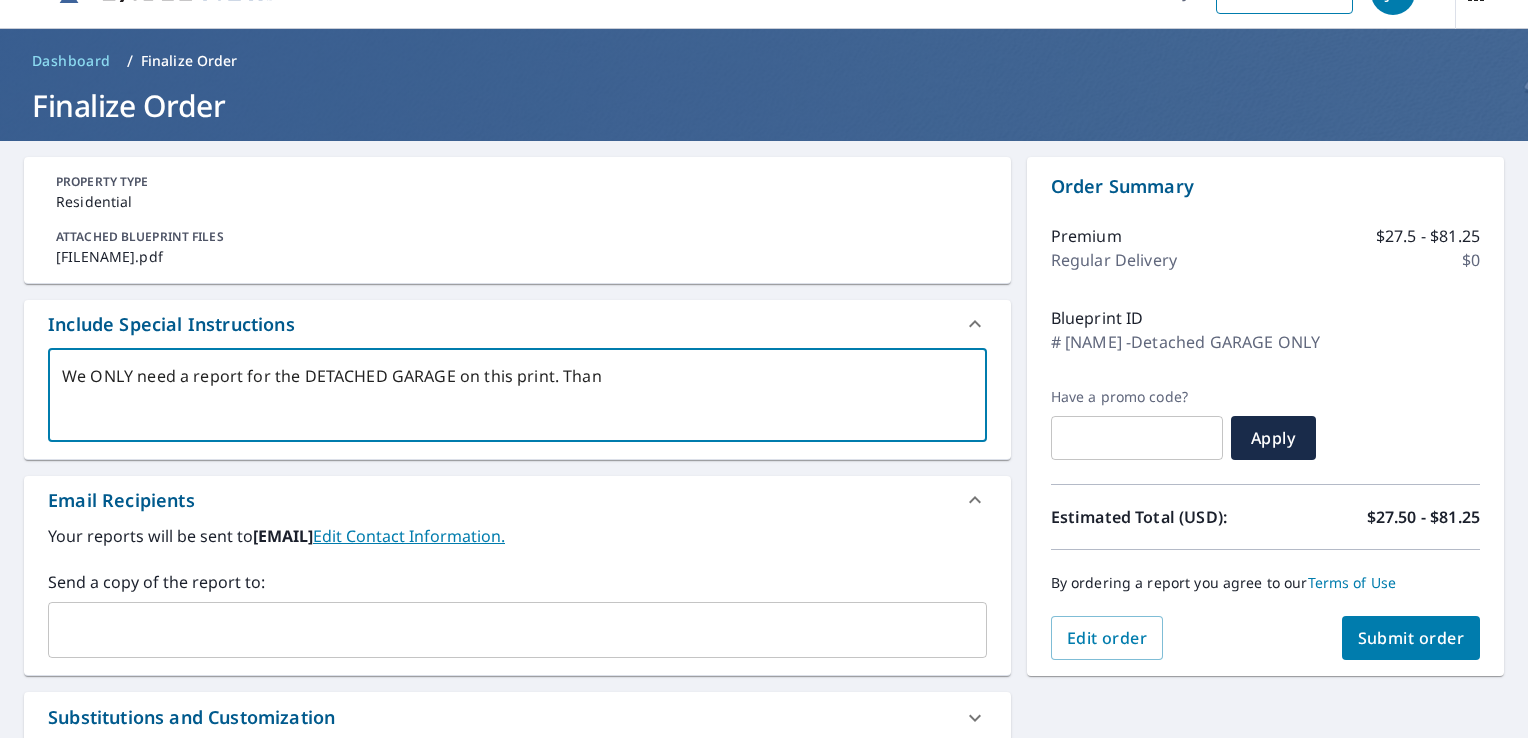 type on "We ONLY need a report for the DETACHED GARAGE on this print. Thank" 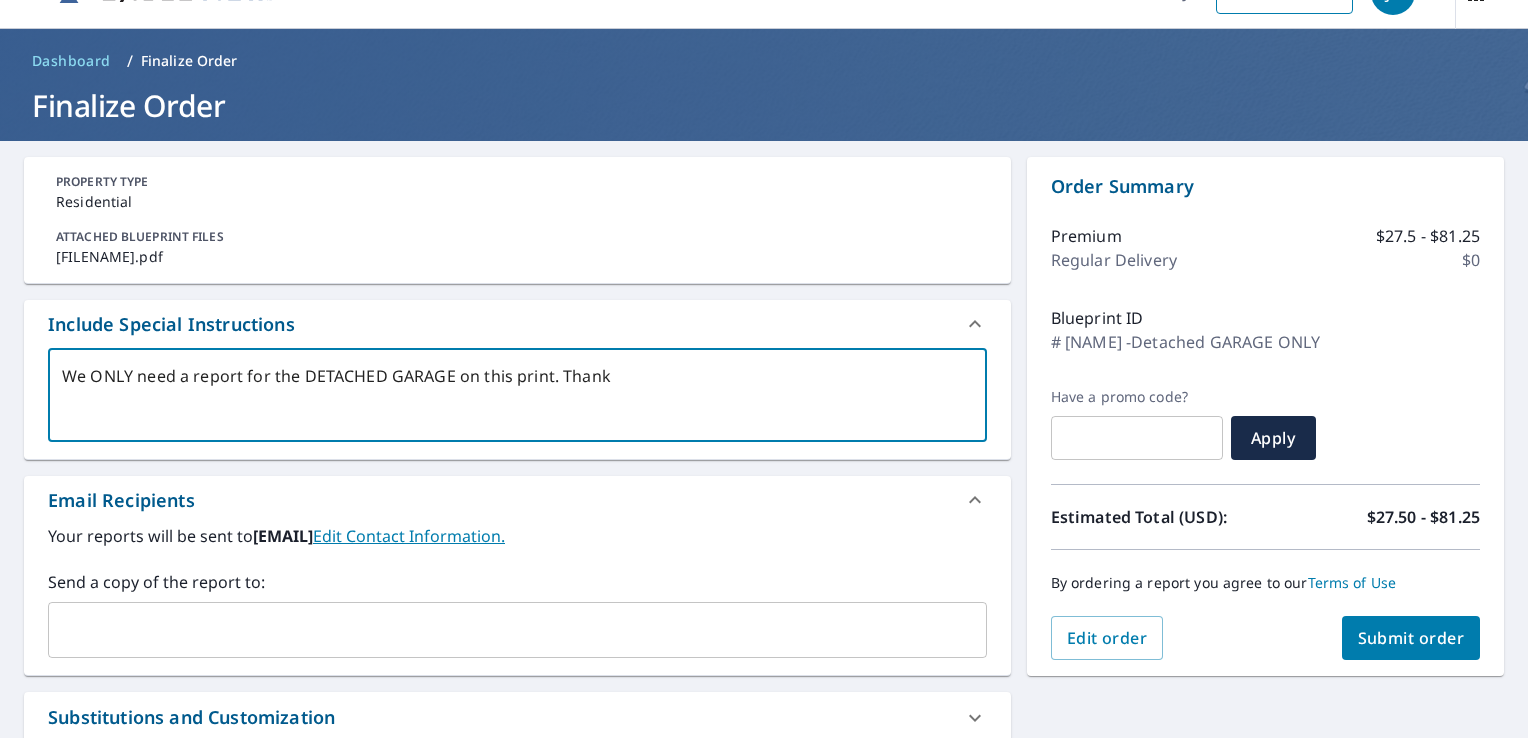 type on "We ONLY need a report for the DETACHED GARAGE on this print. Thank" 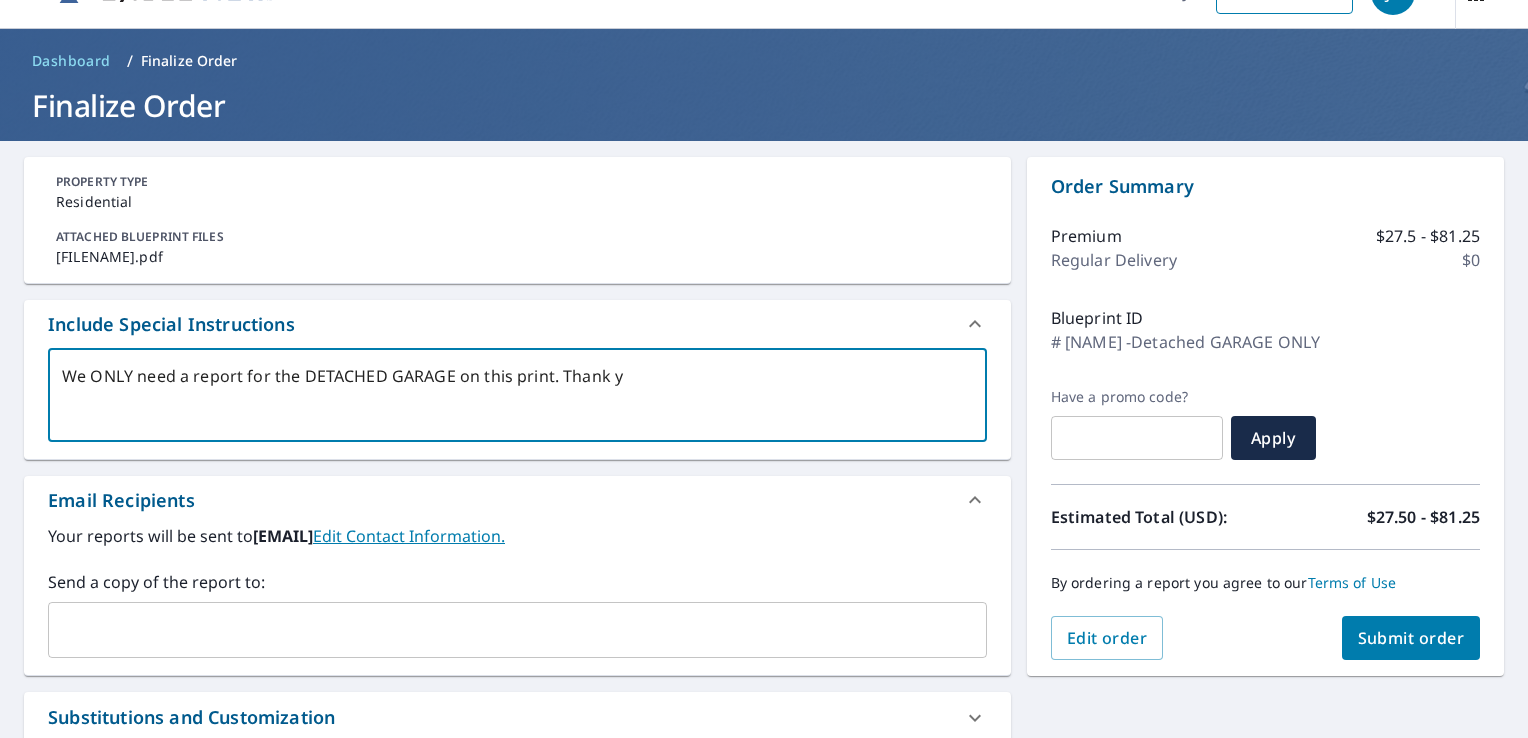 type on "We ONLY need a report for the DETACHED GARAGE on this print. Thank yo" 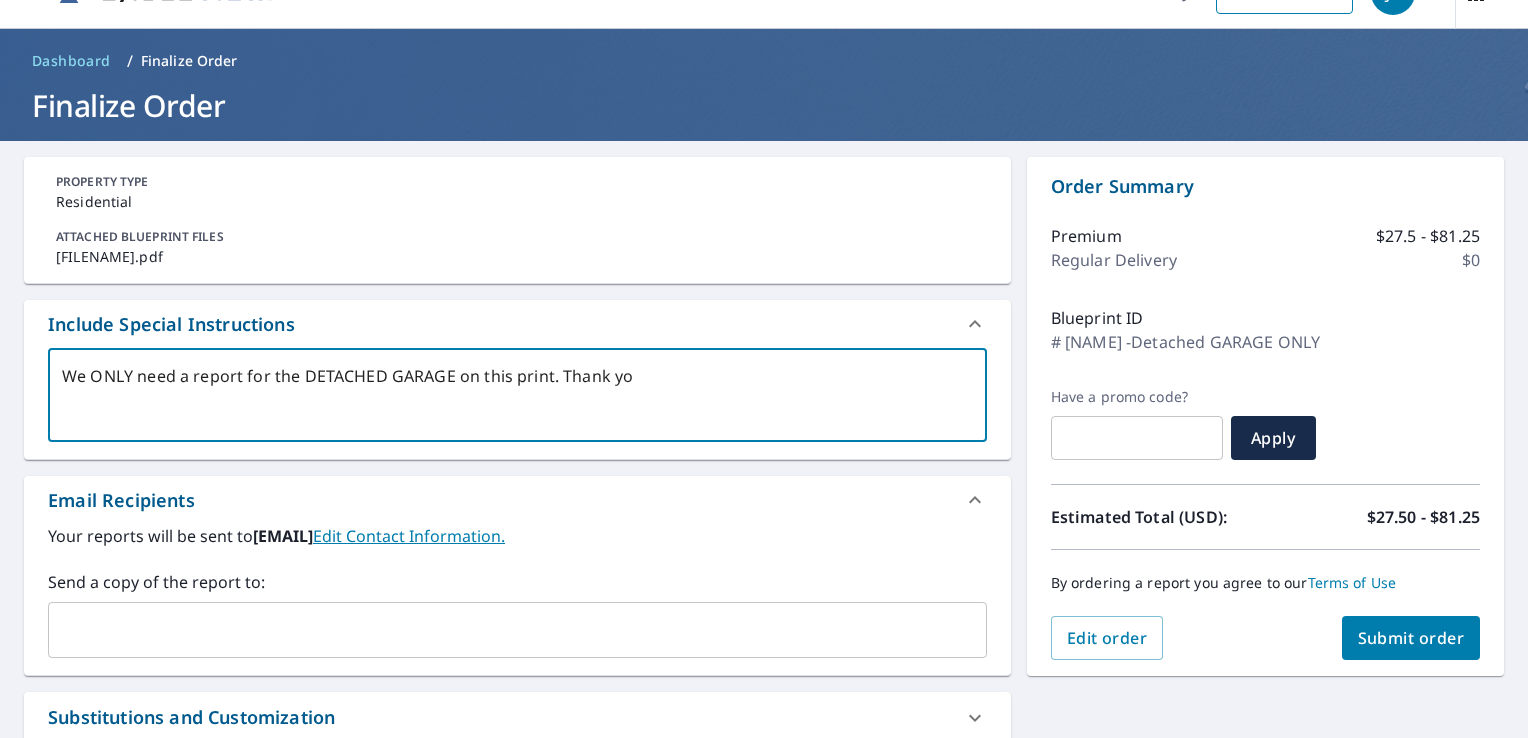 type on "We ONLY need a report for the DETACHED GARAGE on this print. Thank you" 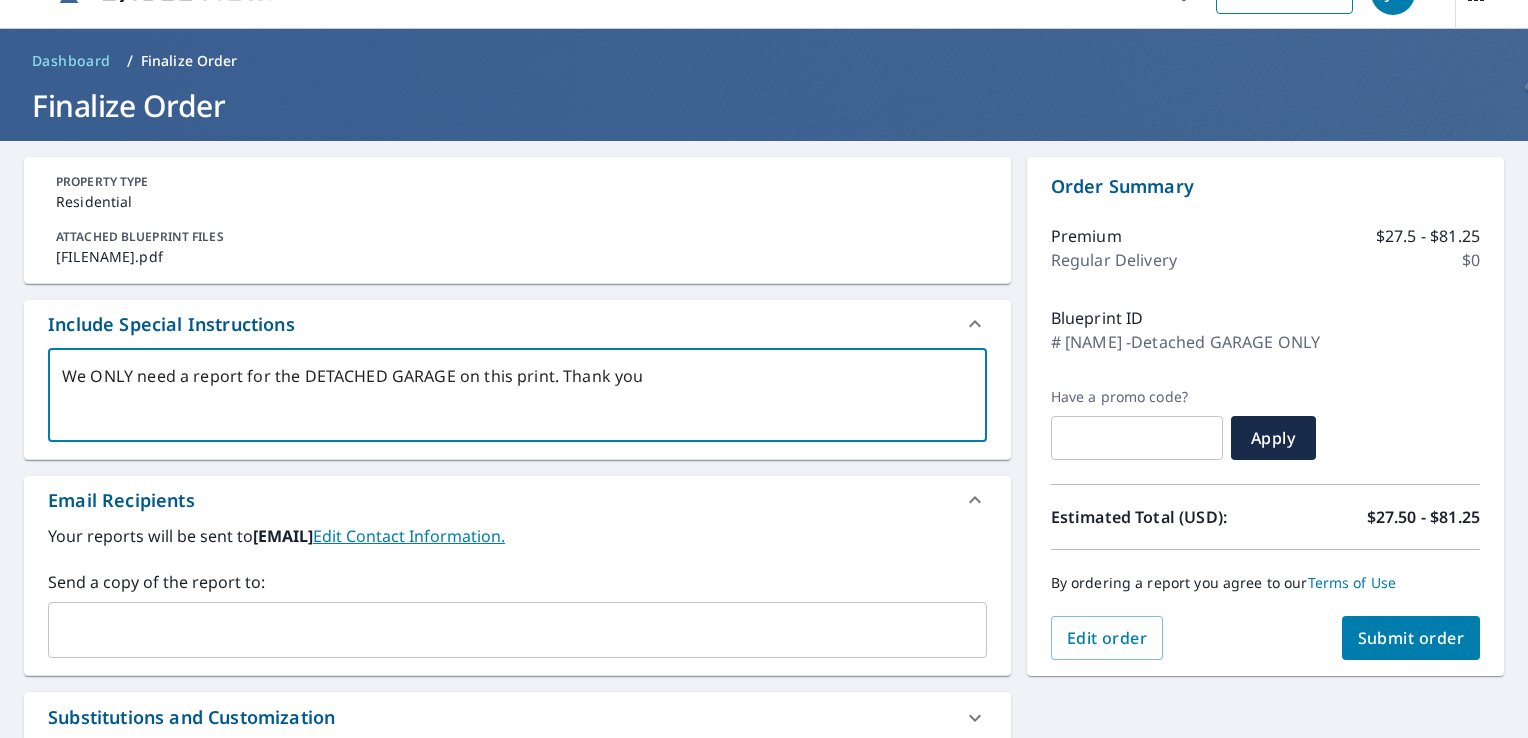 type on "We ONLY need a report for the DETACHED GARAGE on this print. Thank you!" 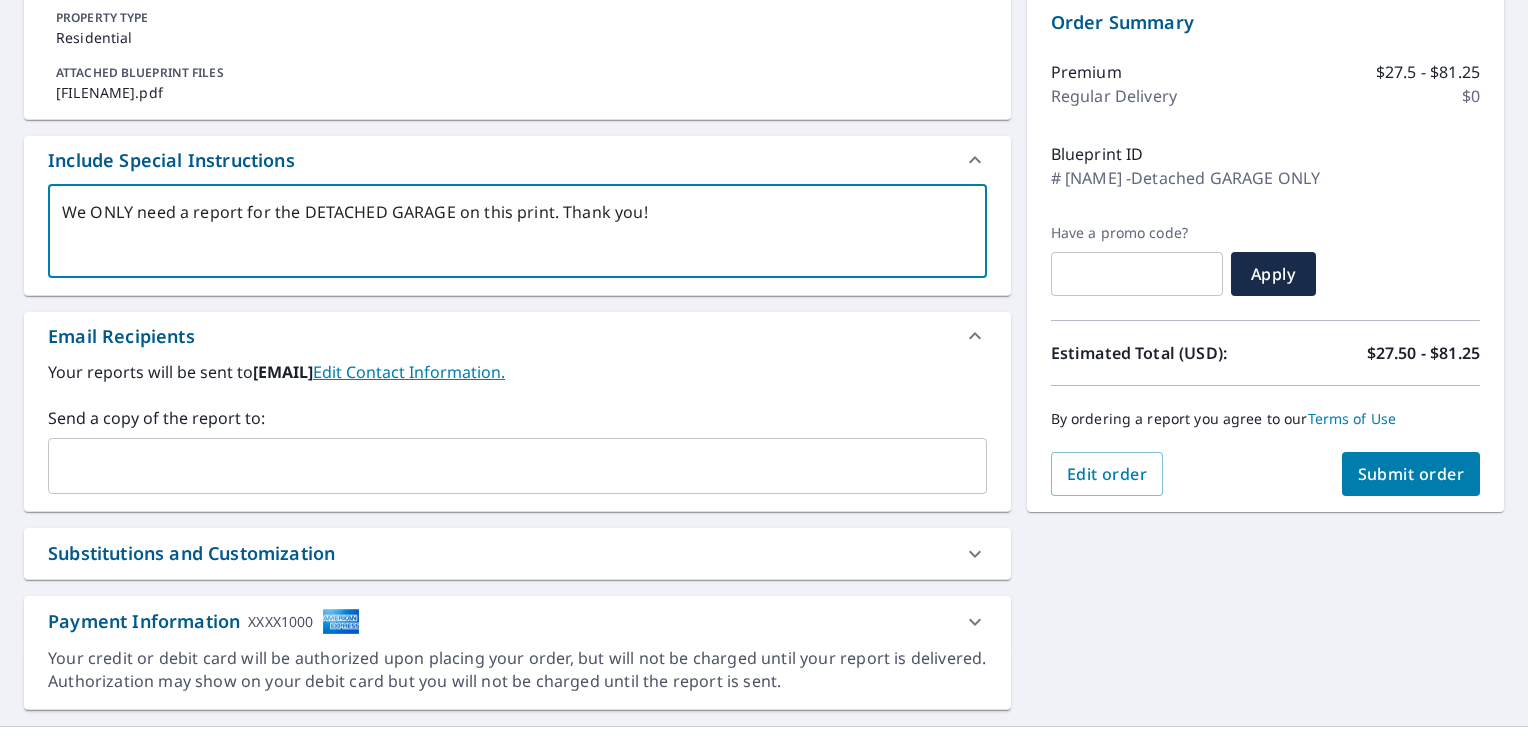 scroll, scrollTop: 244, scrollLeft: 0, axis: vertical 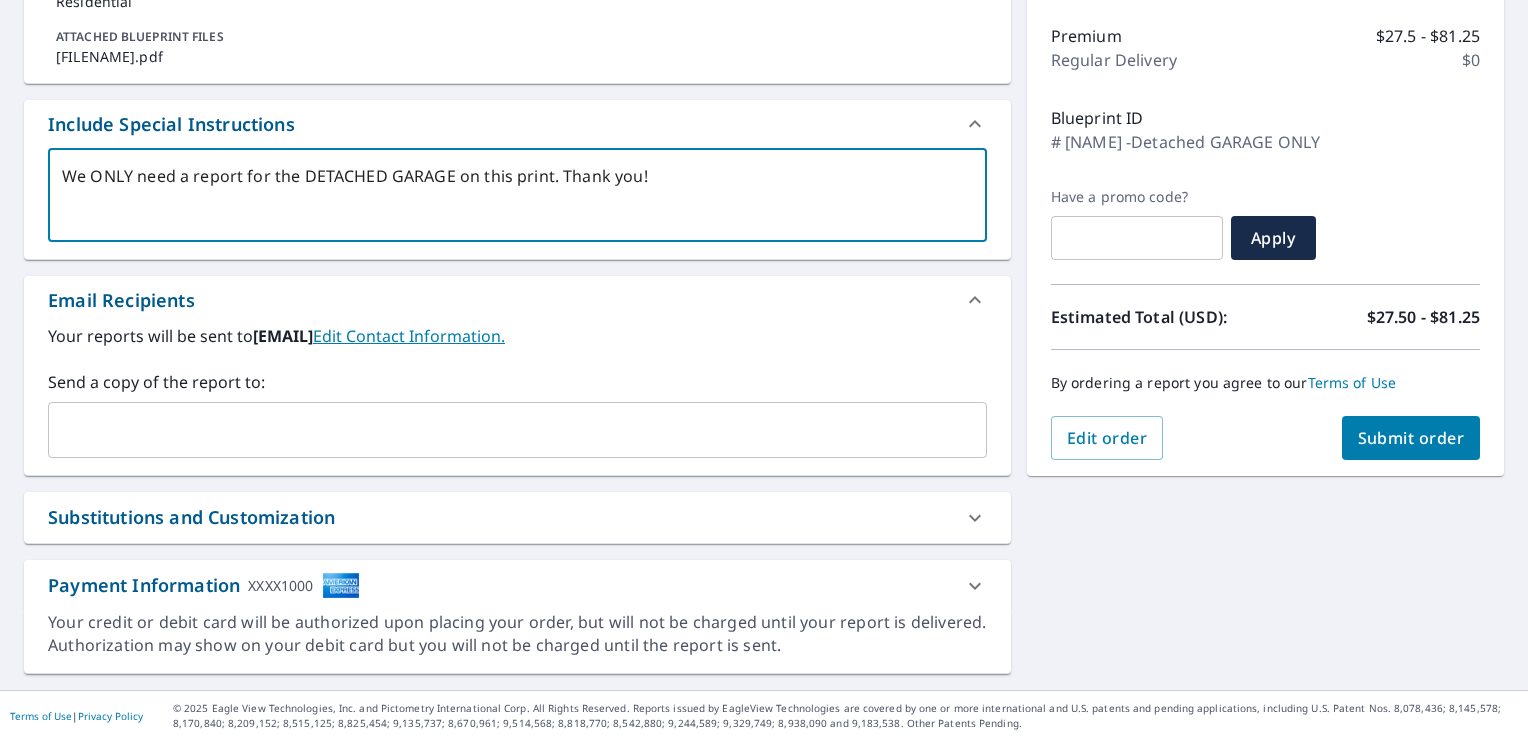 type on "We ONLY need a report for the DETACHED GARAGE on this print. Thank you!" 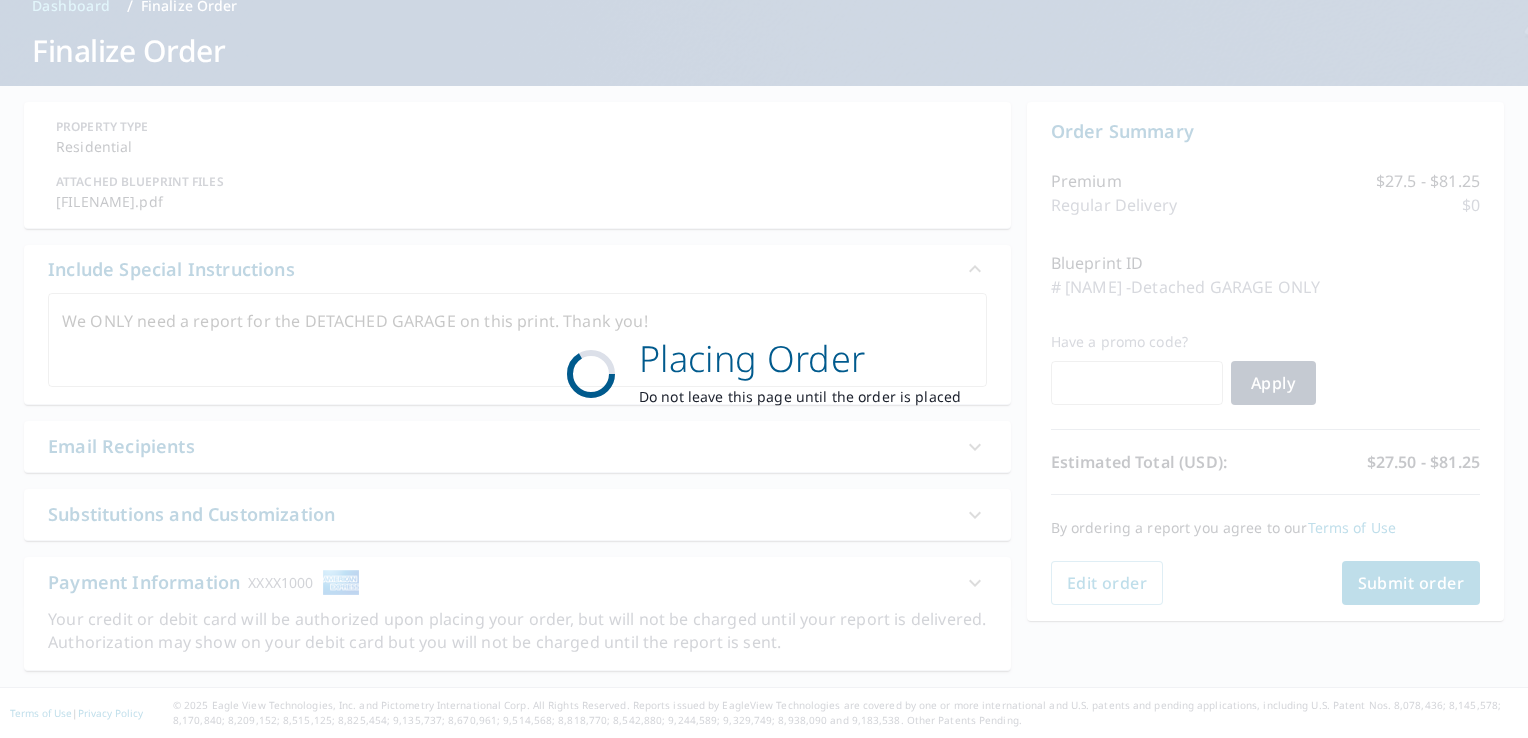 scroll, scrollTop: 96, scrollLeft: 0, axis: vertical 